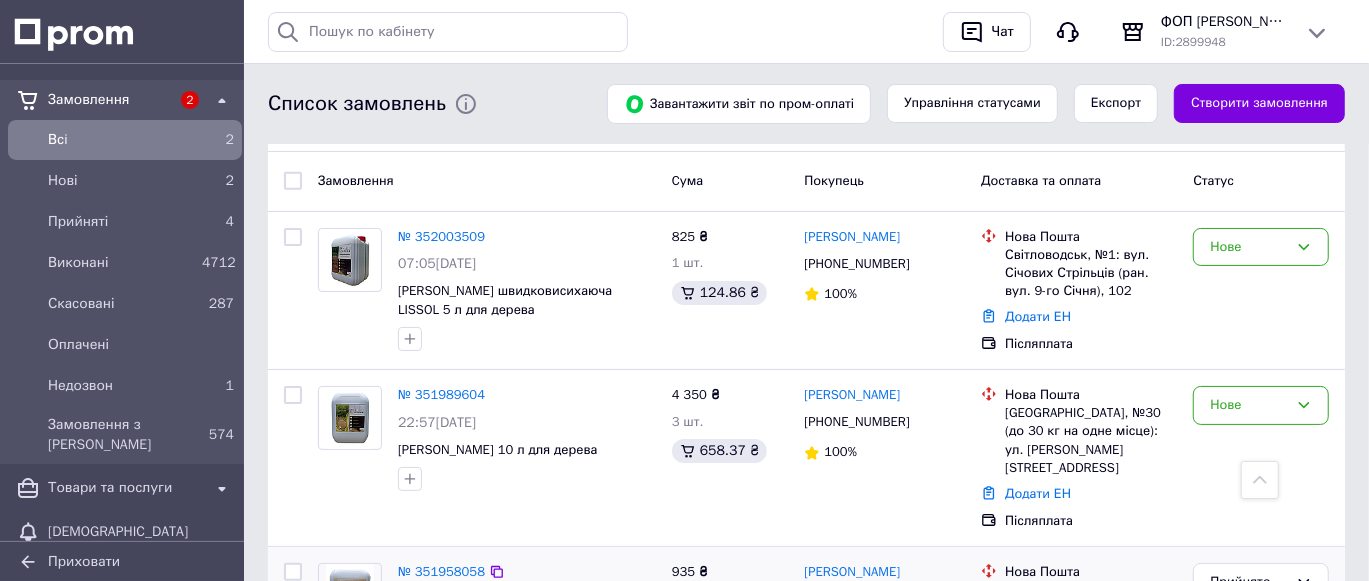 scroll, scrollTop: 0, scrollLeft: 0, axis: both 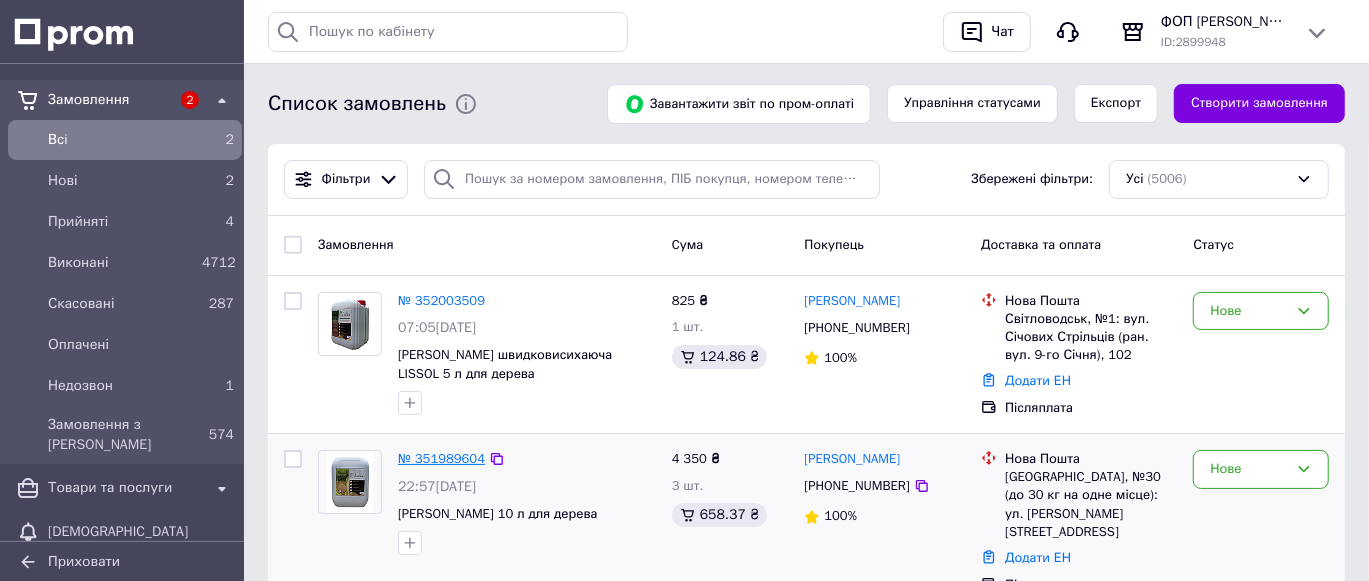 click on "№ 351989604" at bounding box center [441, 458] 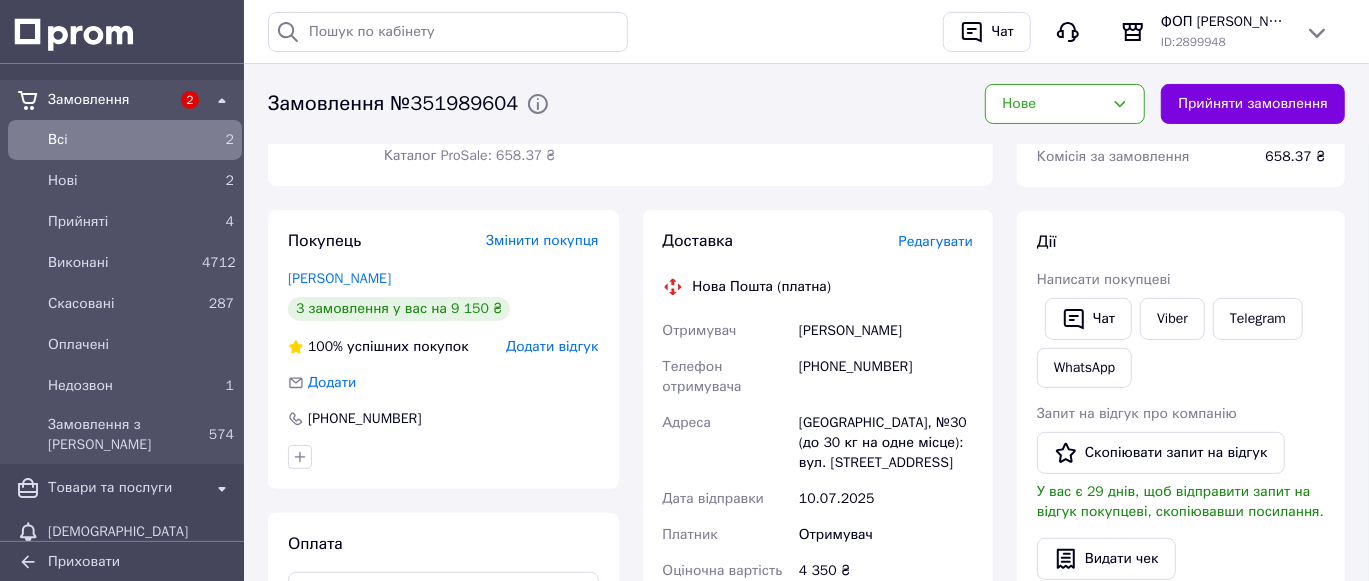 scroll, scrollTop: 0, scrollLeft: 0, axis: both 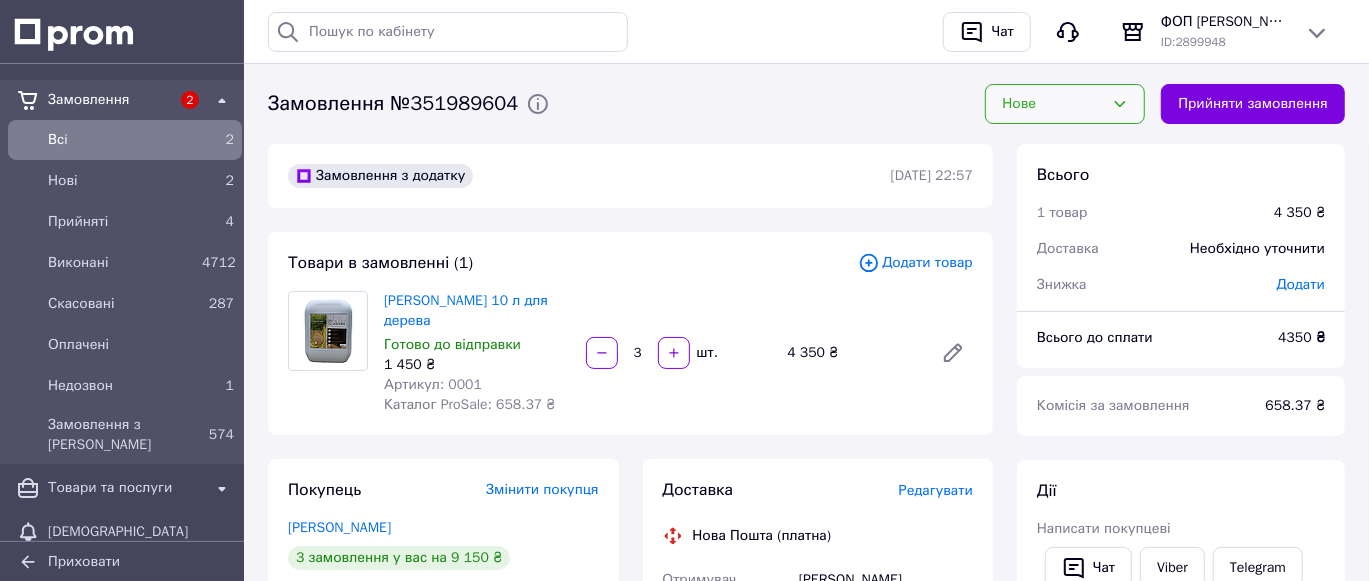 click 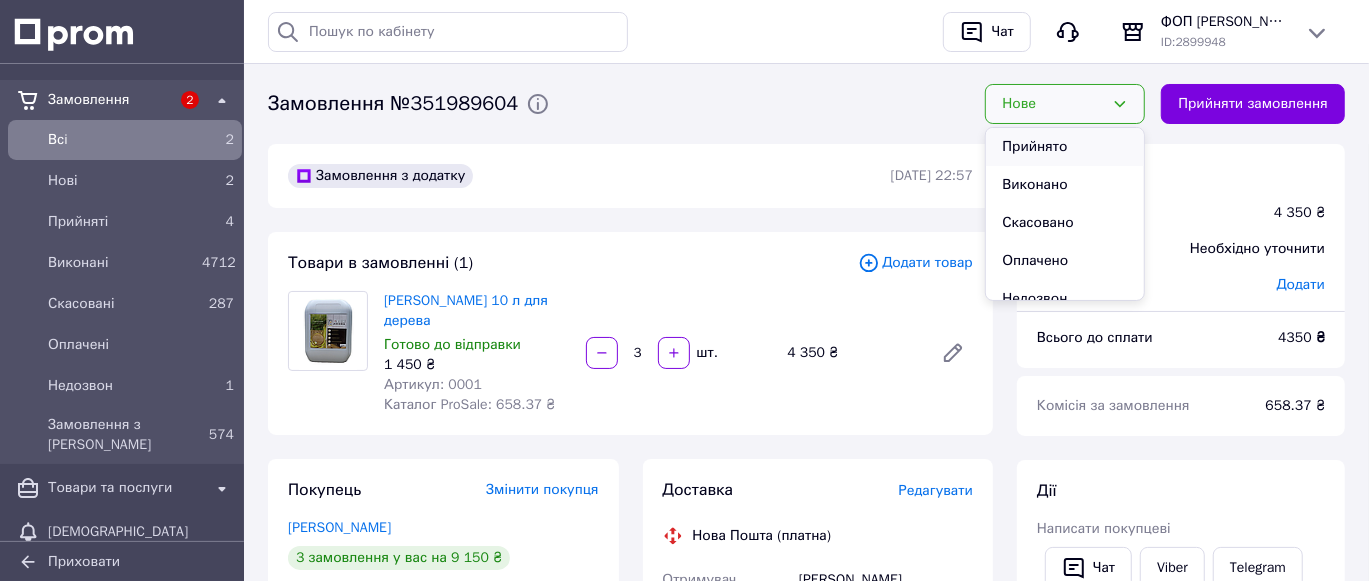 click on "Прийнято" at bounding box center [1065, 147] 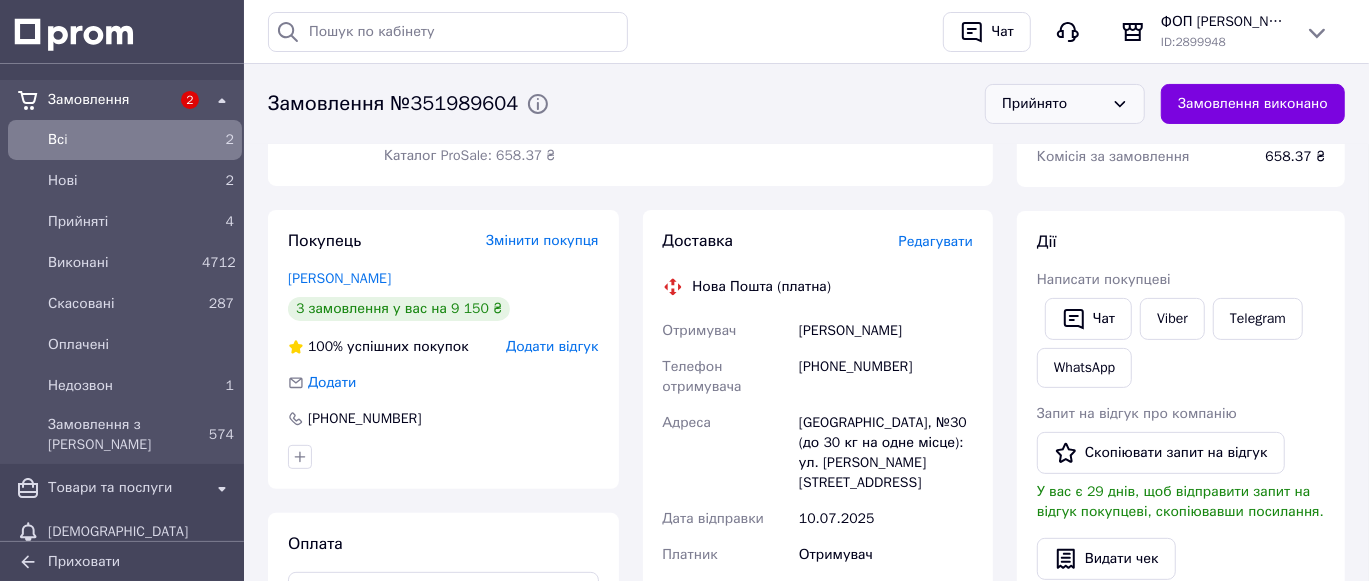 scroll, scrollTop: 374, scrollLeft: 0, axis: vertical 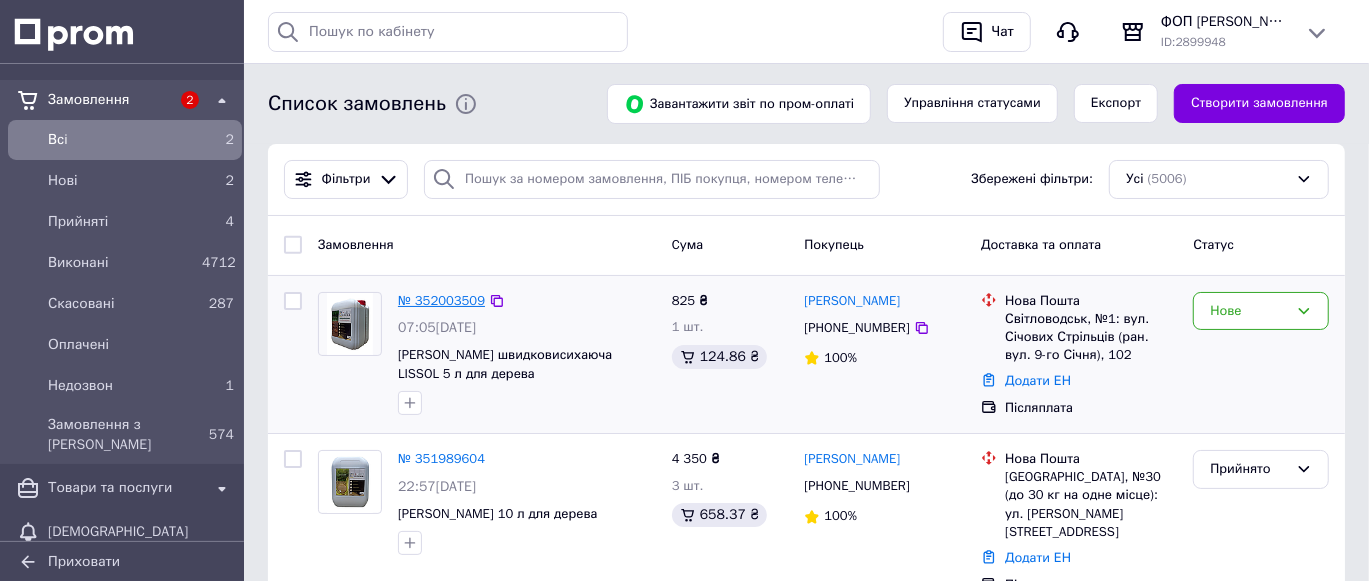 click on "№ 352003509" at bounding box center (441, 300) 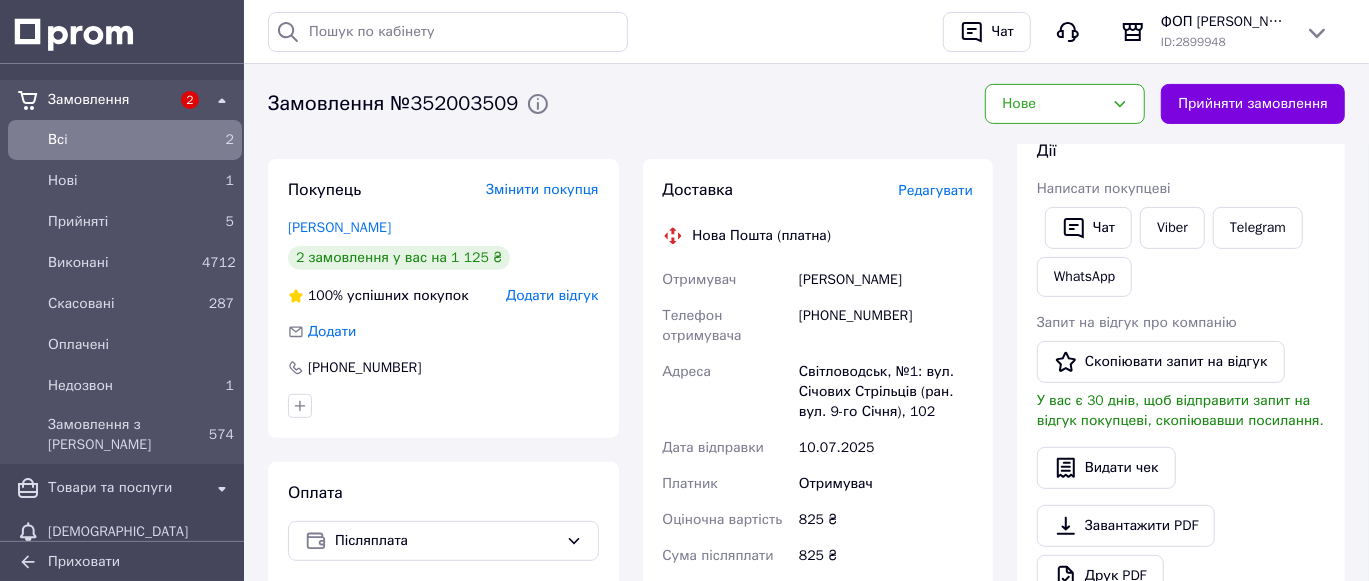 scroll, scrollTop: 374, scrollLeft: 0, axis: vertical 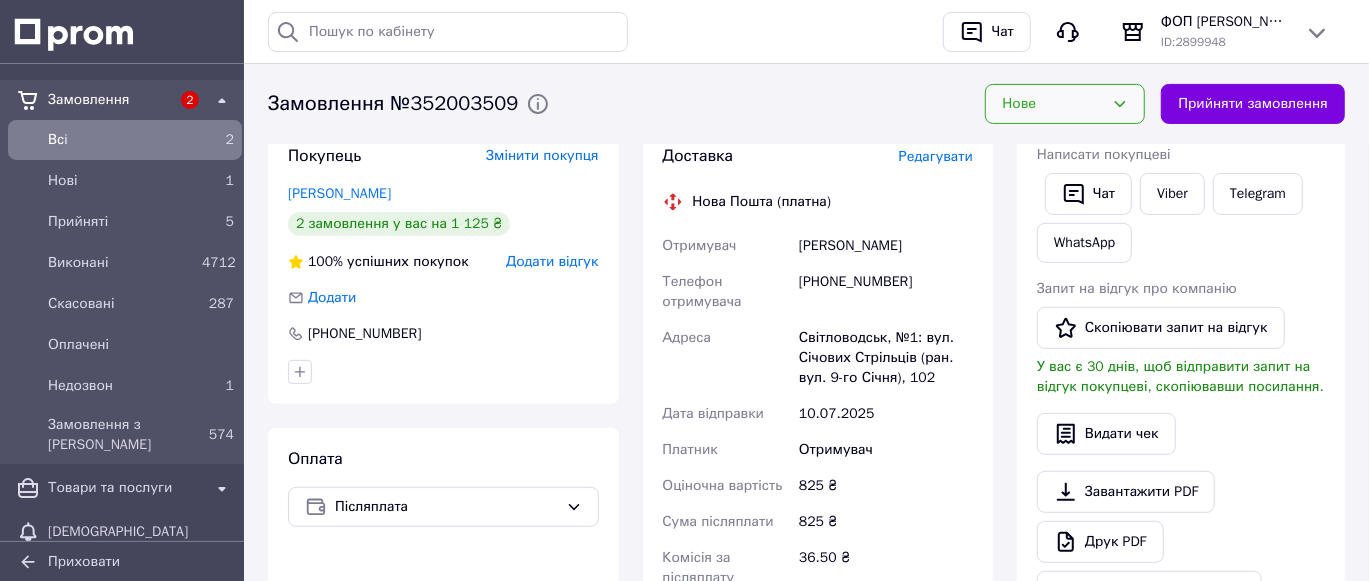 click 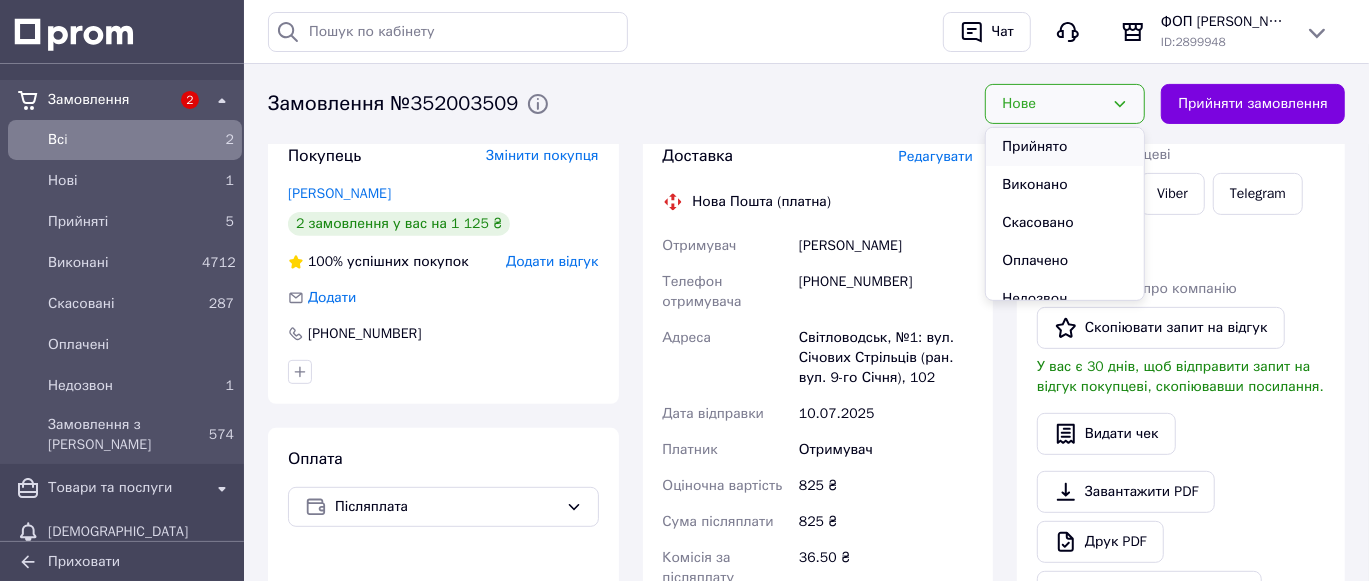 click on "Прийнято" at bounding box center (1065, 147) 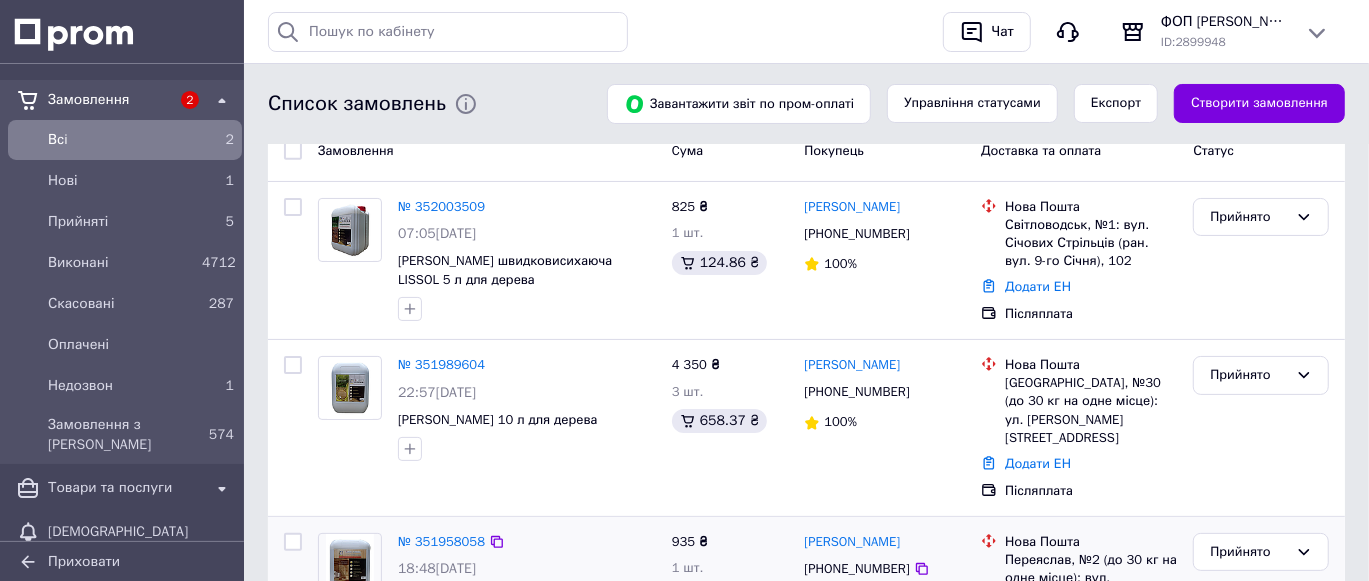 scroll, scrollTop: 124, scrollLeft: 0, axis: vertical 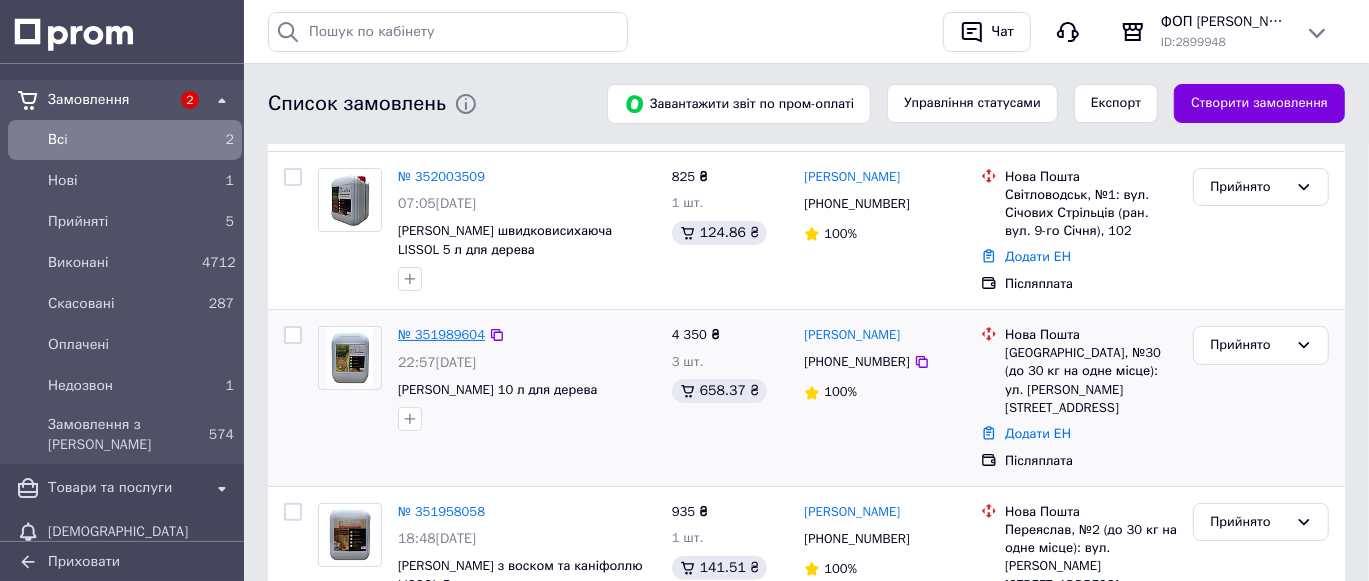 click on "№ 351989604" at bounding box center [441, 334] 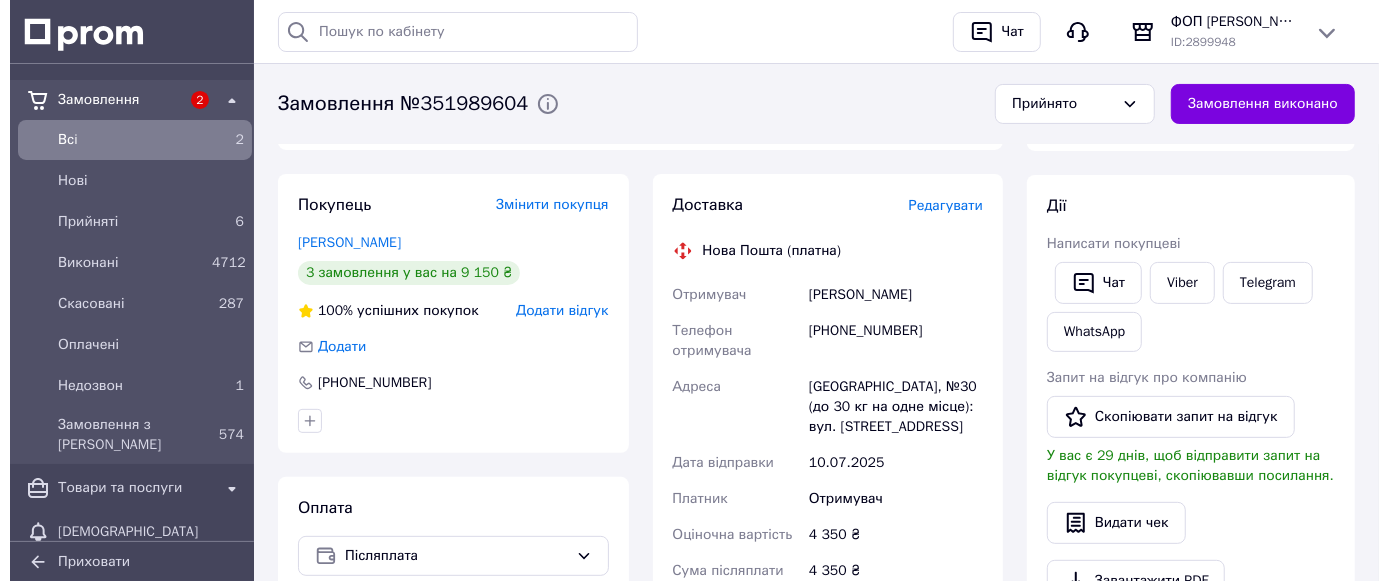 scroll, scrollTop: 249, scrollLeft: 0, axis: vertical 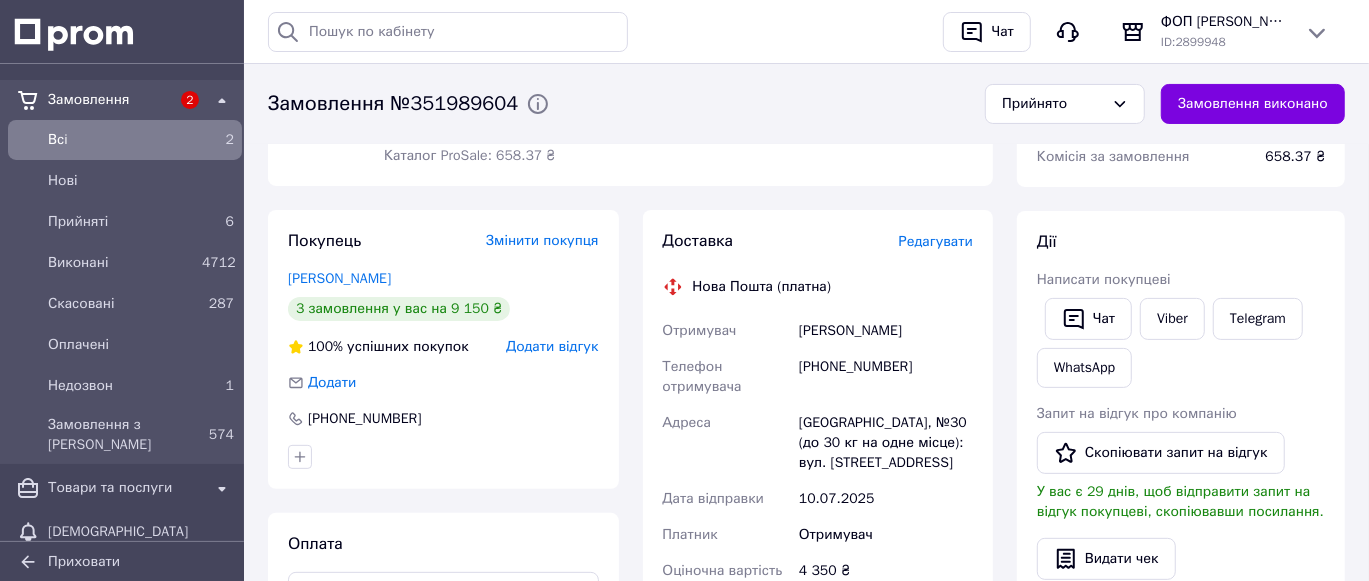 click on "Редагувати" at bounding box center [936, 241] 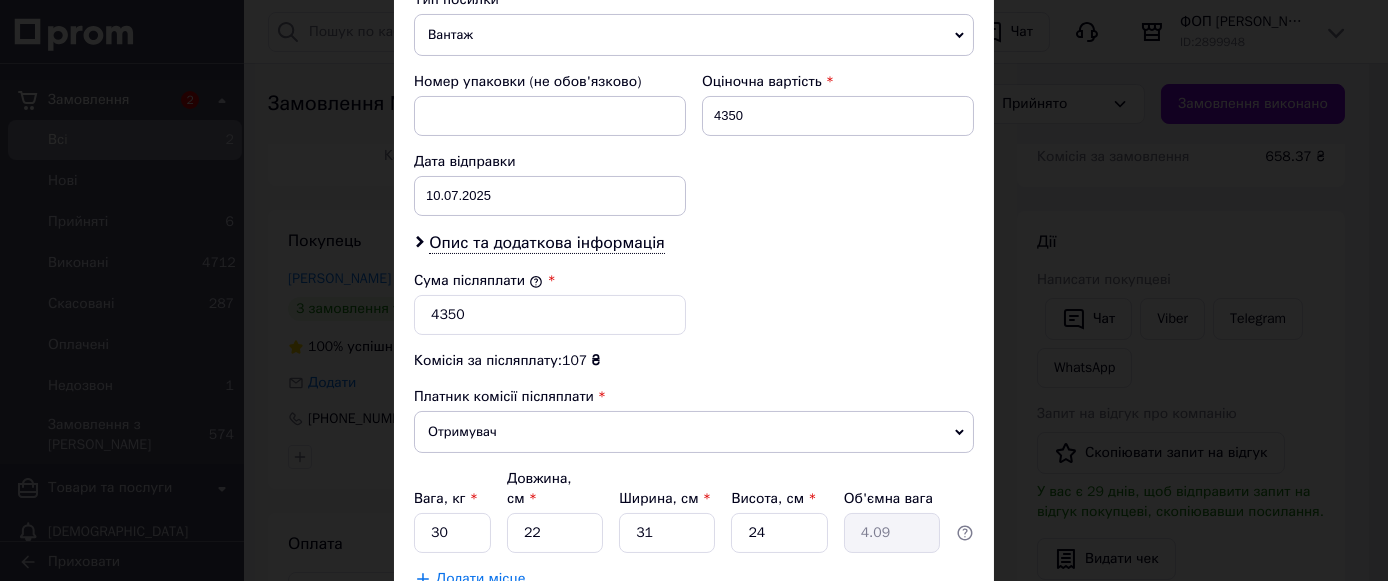 scroll, scrollTop: 875, scrollLeft: 0, axis: vertical 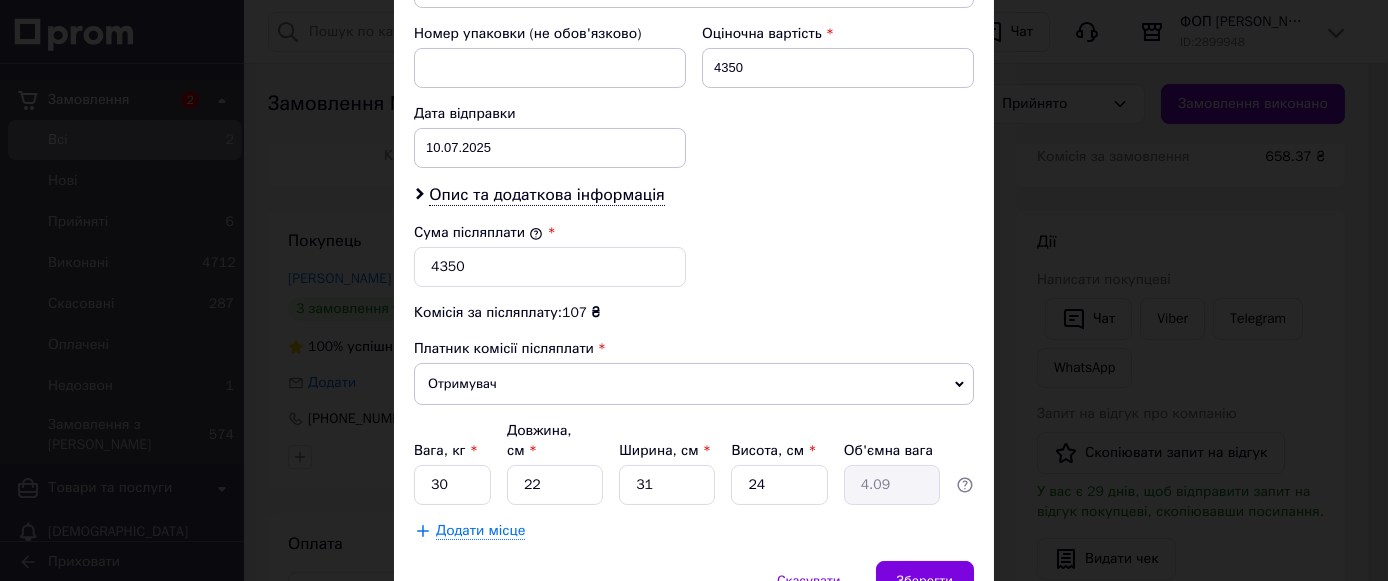 click 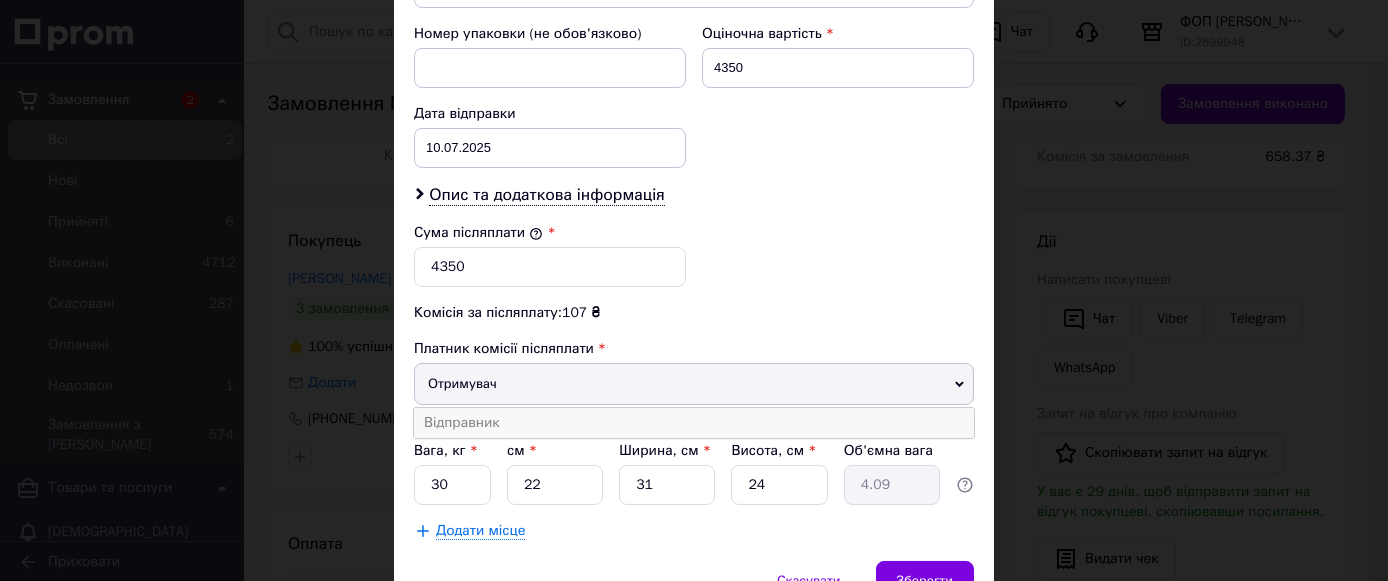click on "Відправник" at bounding box center (694, 423) 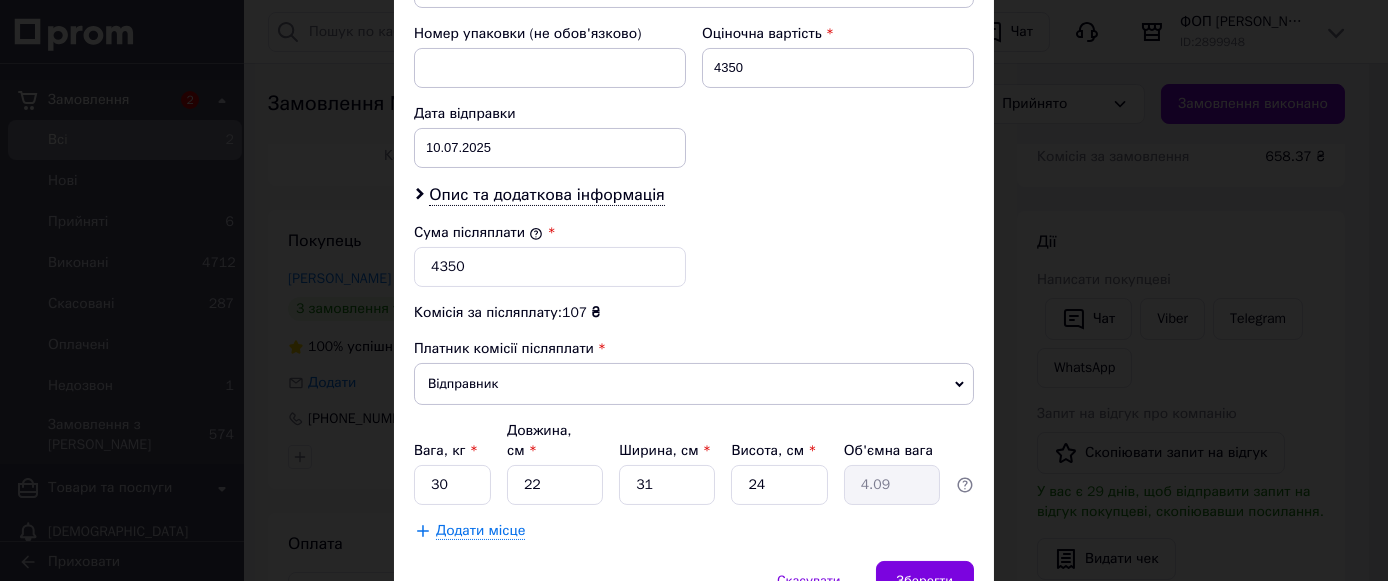 click on "Додати місце" at bounding box center [480, 531] 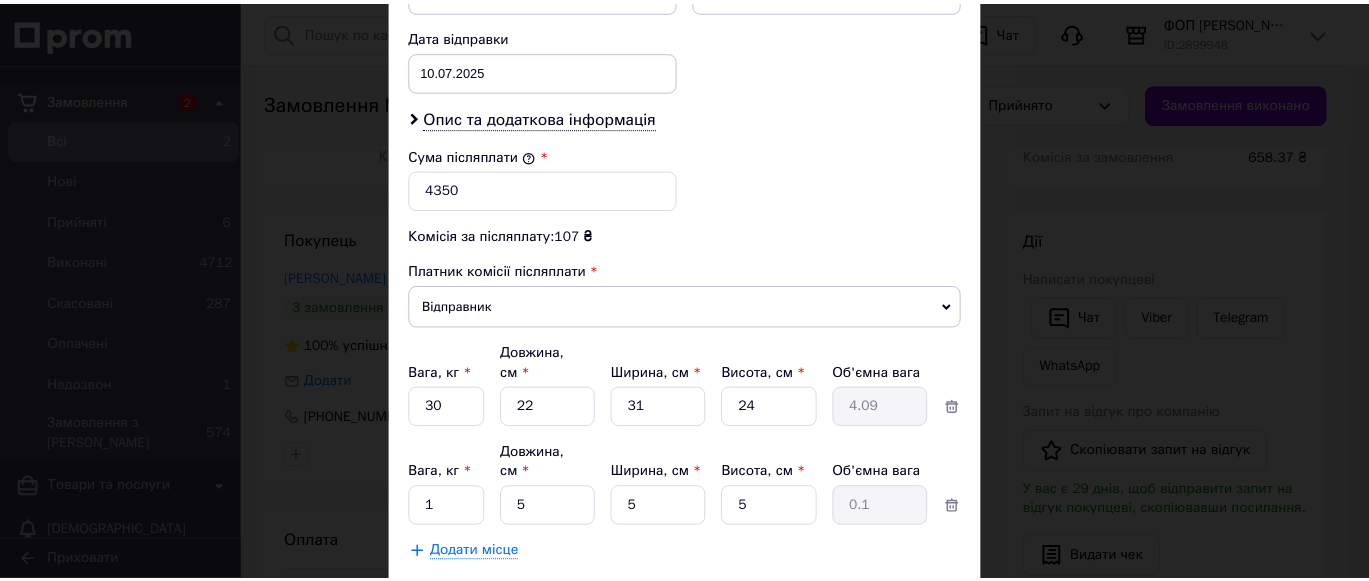 scroll, scrollTop: 1000, scrollLeft: 0, axis: vertical 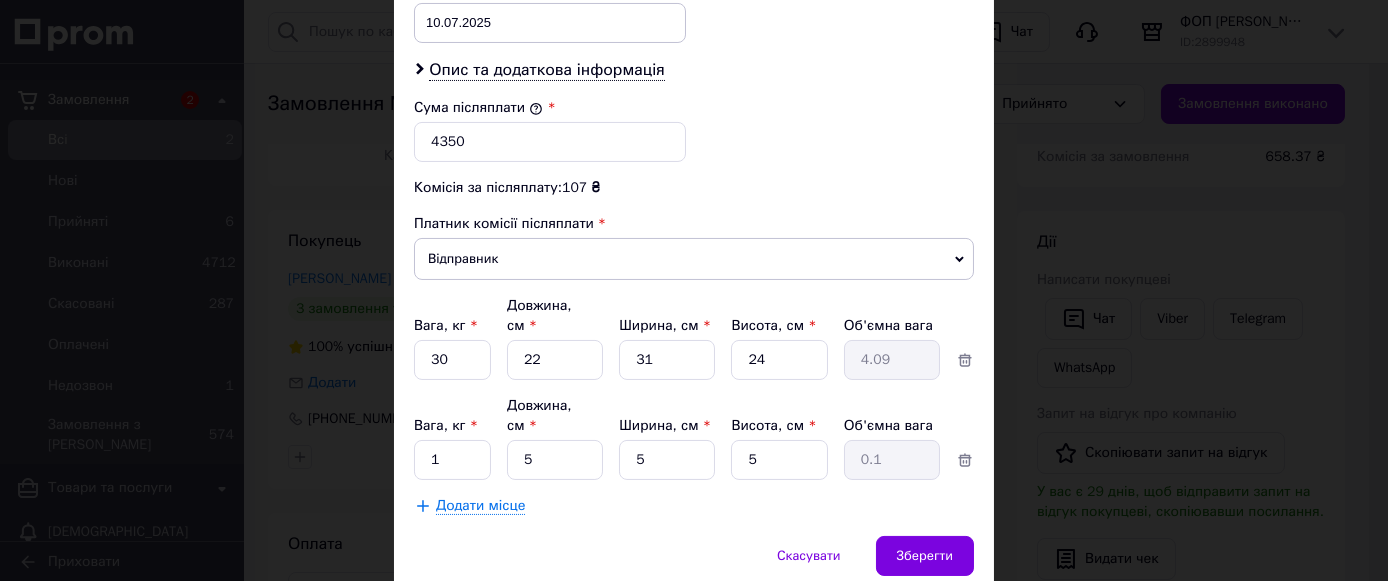 click on "Додати місце" at bounding box center (480, 506) 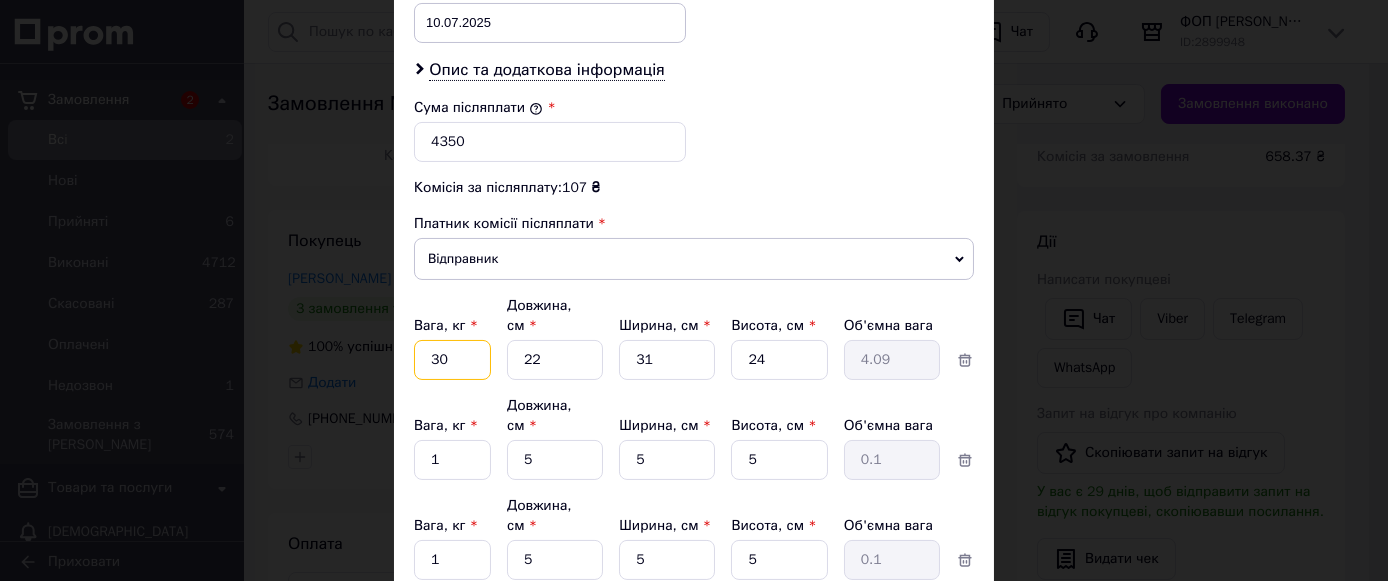 drag, startPoint x: 451, startPoint y: 316, endPoint x: 423, endPoint y: 315, distance: 28.01785 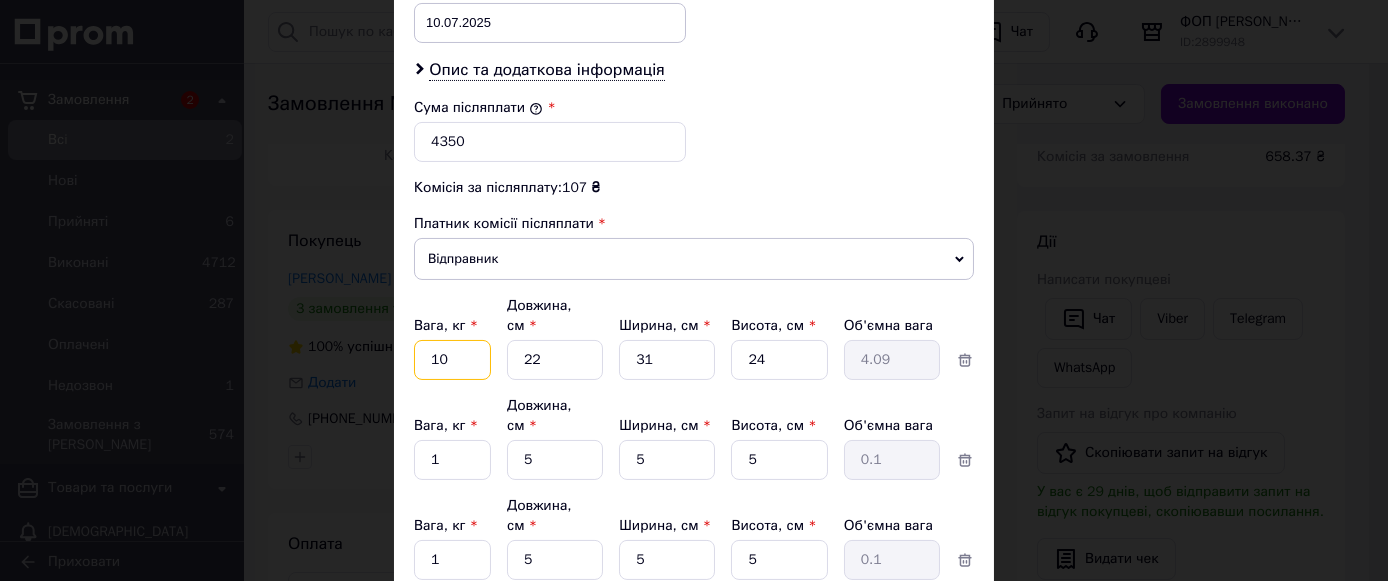 type on "10" 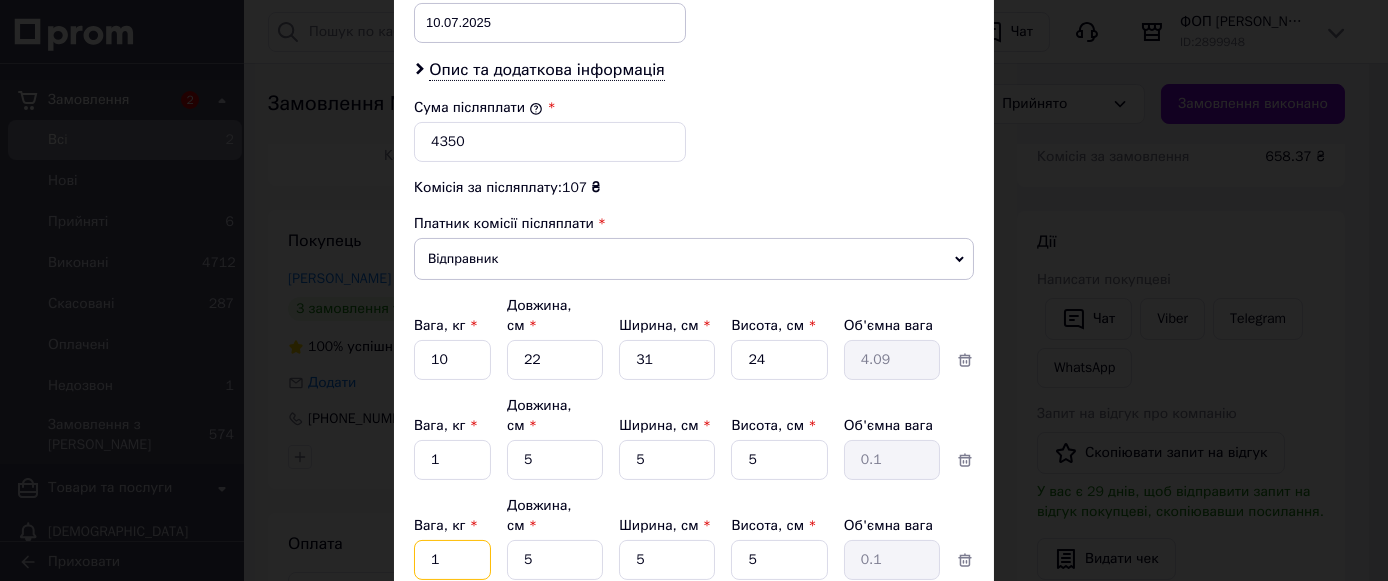 click on "1" at bounding box center [452, 360] 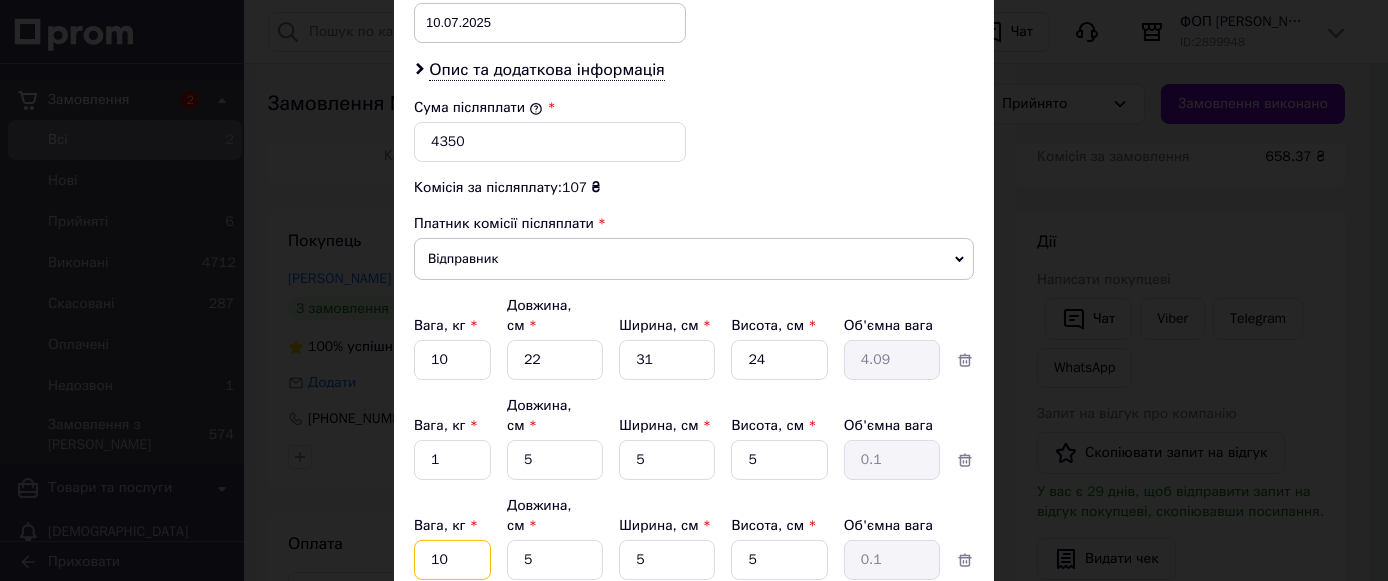 type on "10" 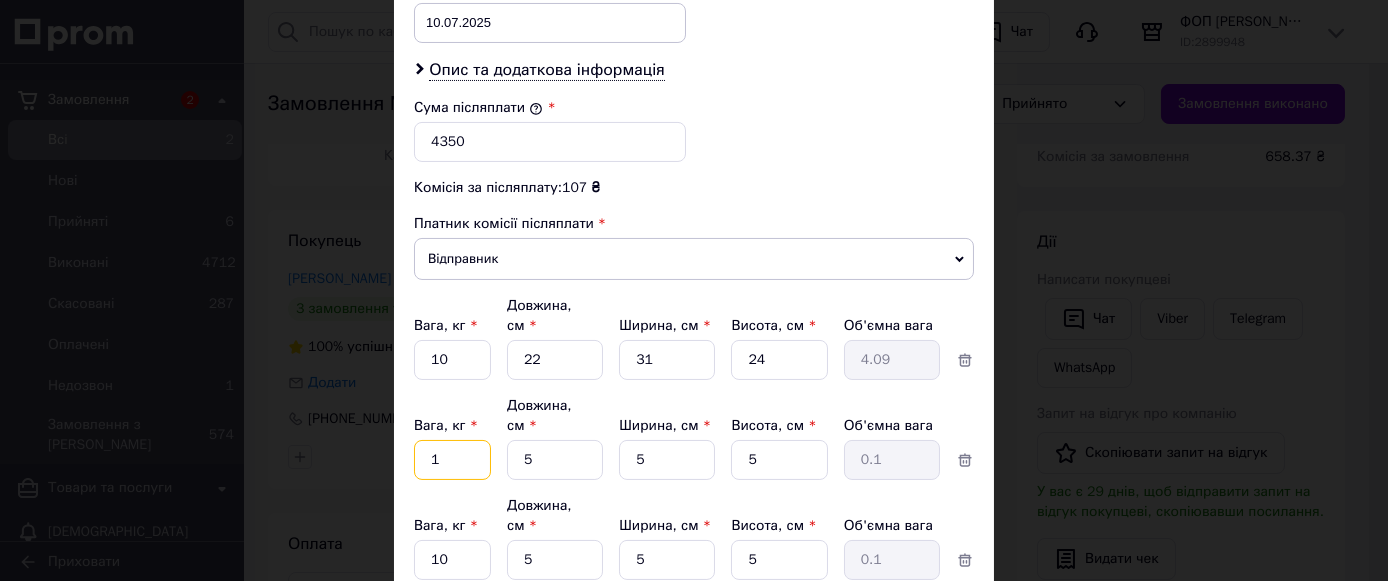 drag, startPoint x: 462, startPoint y: 398, endPoint x: 416, endPoint y: 399, distance: 46.010868 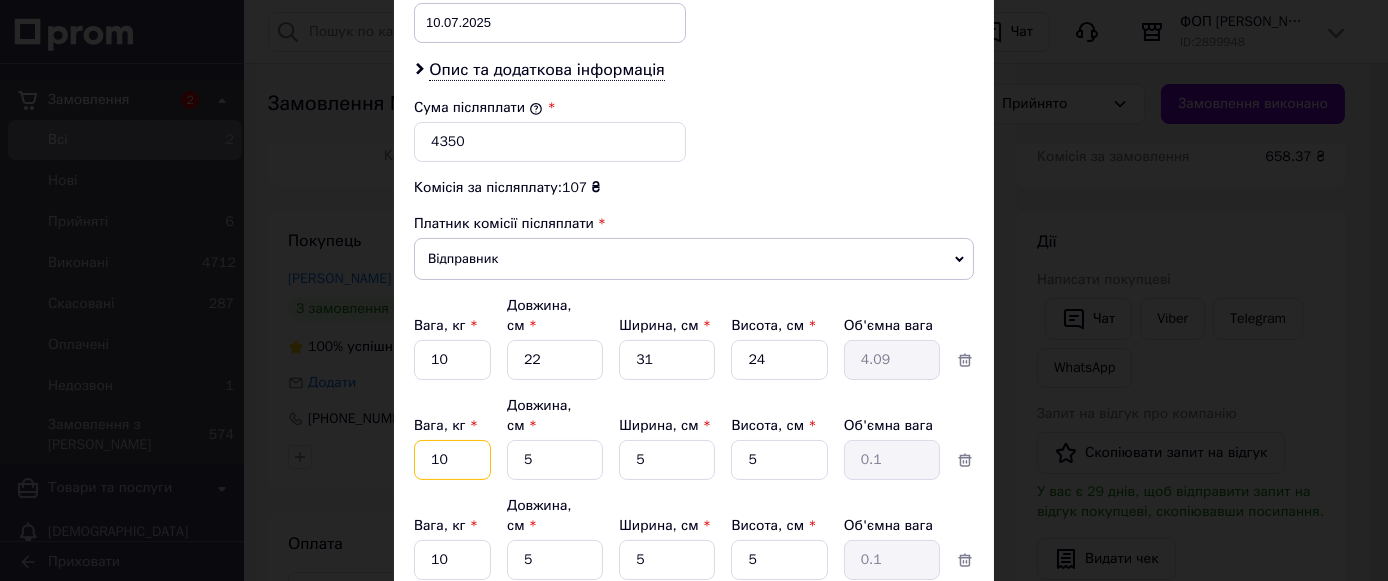type on "10" 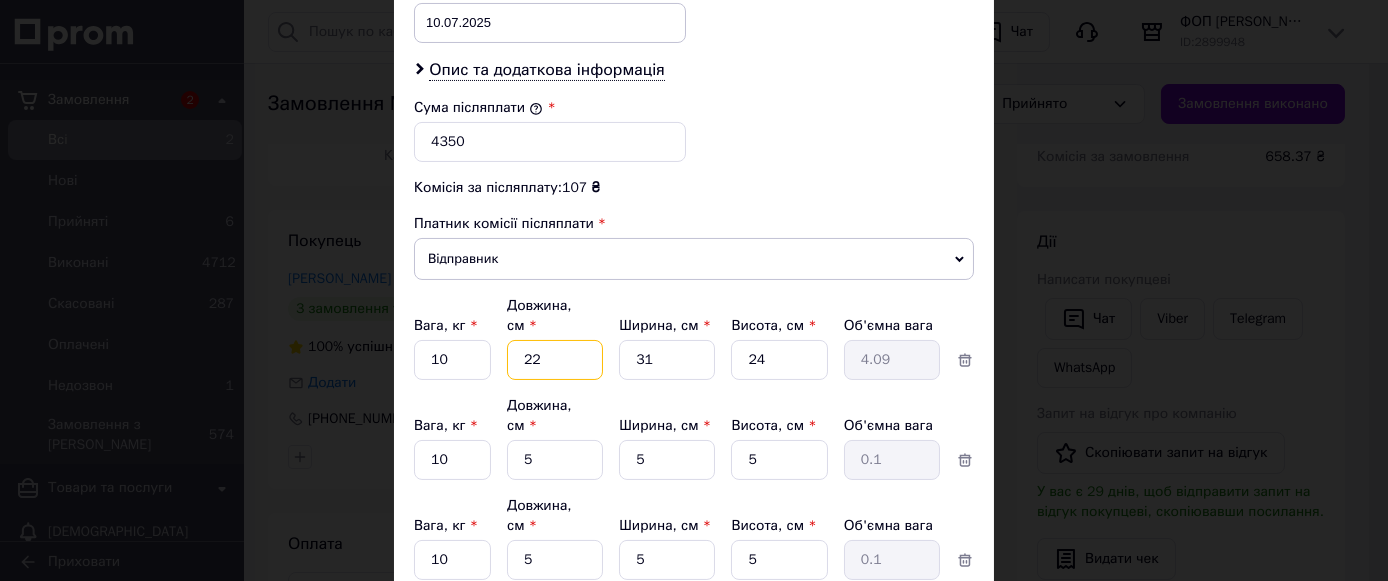 drag, startPoint x: 514, startPoint y: 318, endPoint x: 556, endPoint y: 326, distance: 42.755116 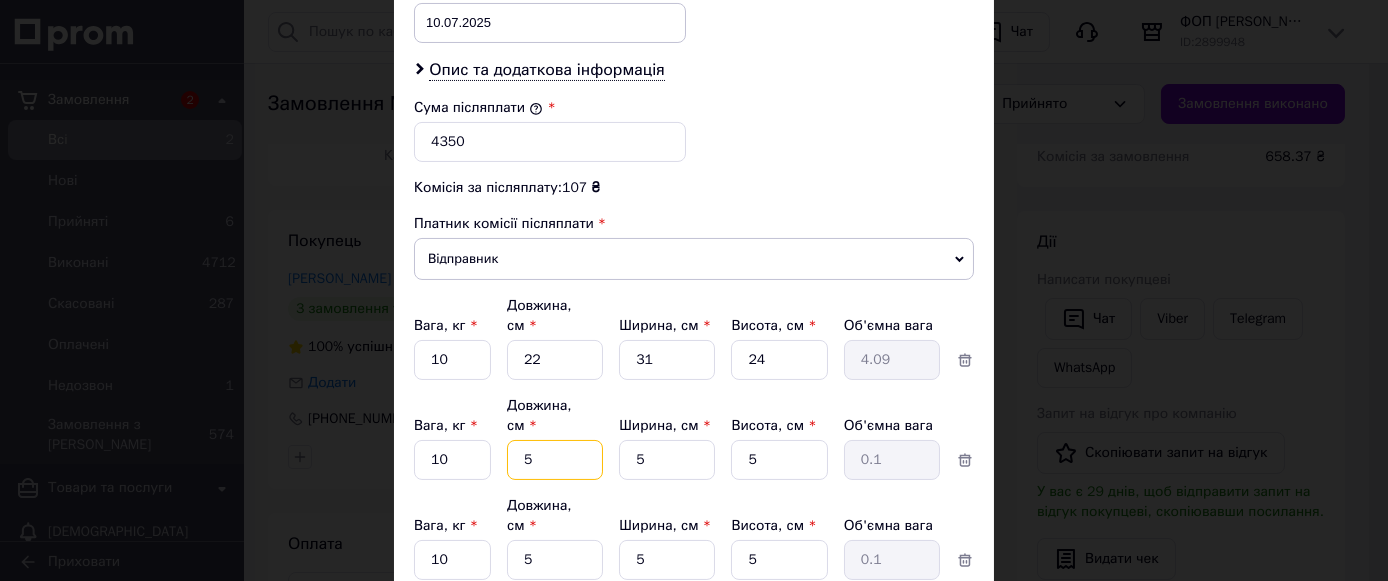 drag, startPoint x: 555, startPoint y: 388, endPoint x: 514, endPoint y: 393, distance: 41.303753 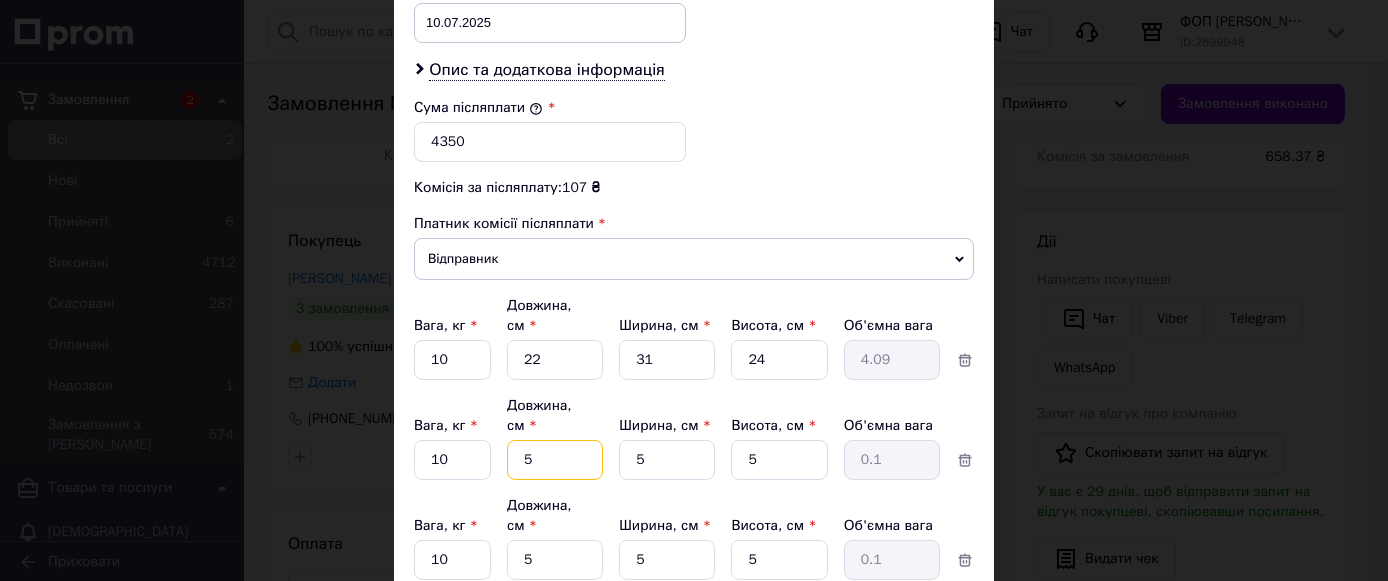 paste on "22" 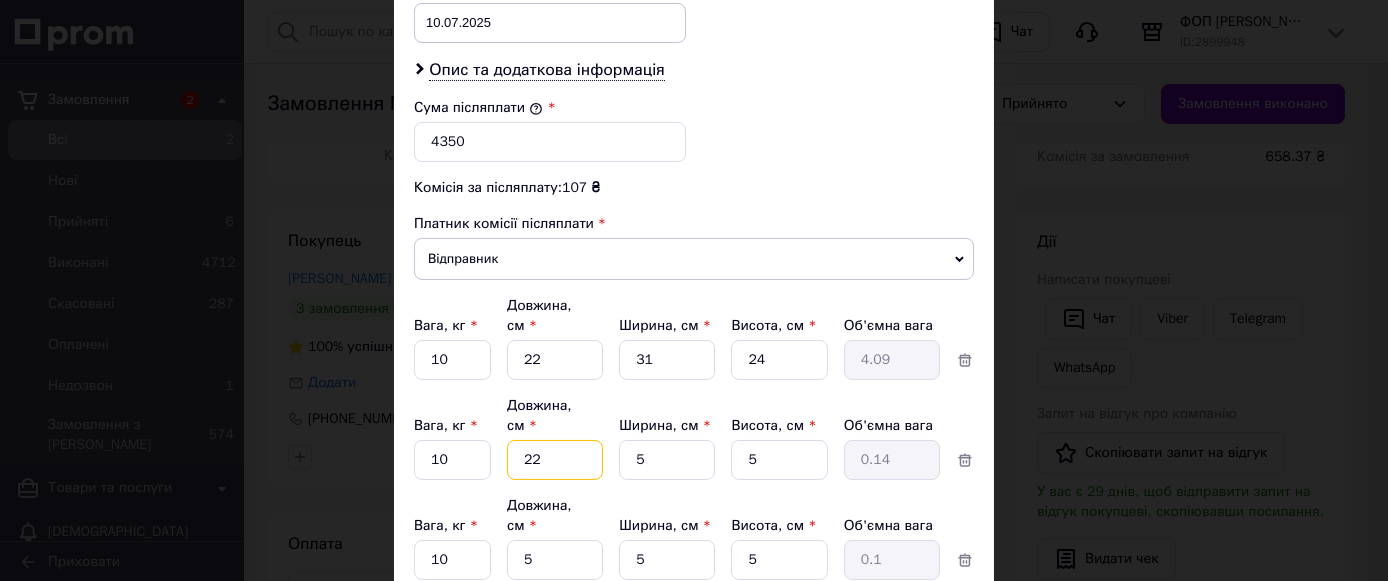 type on "22" 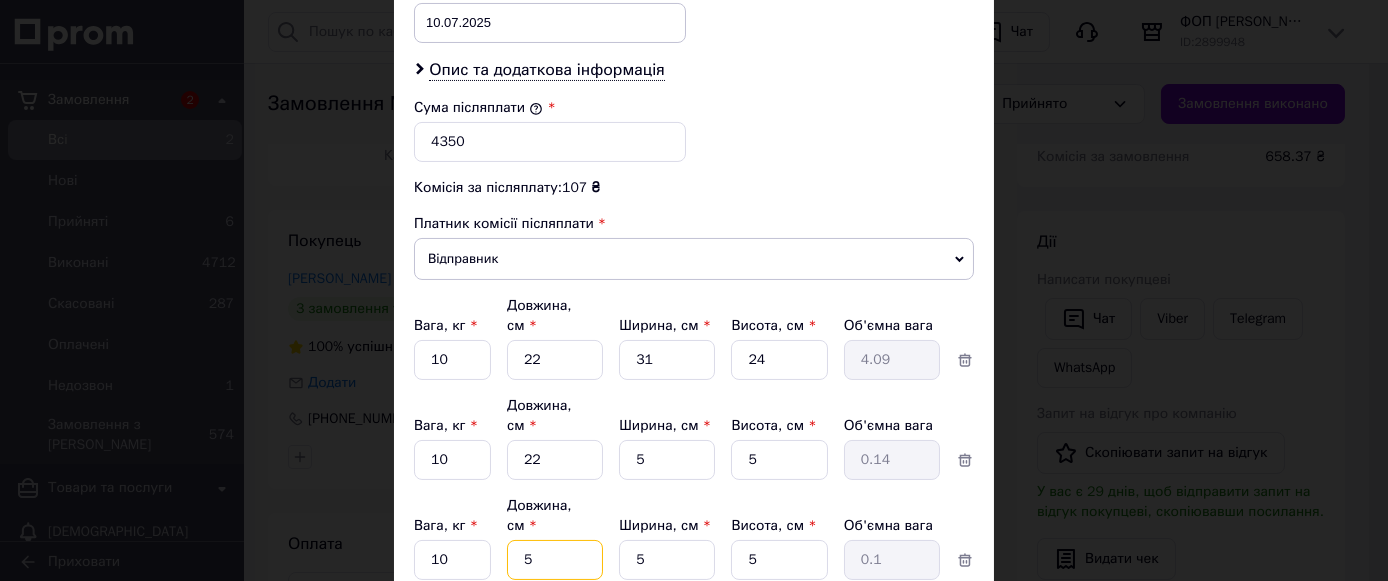 drag, startPoint x: 557, startPoint y: 470, endPoint x: 510, endPoint y: 473, distance: 47.095646 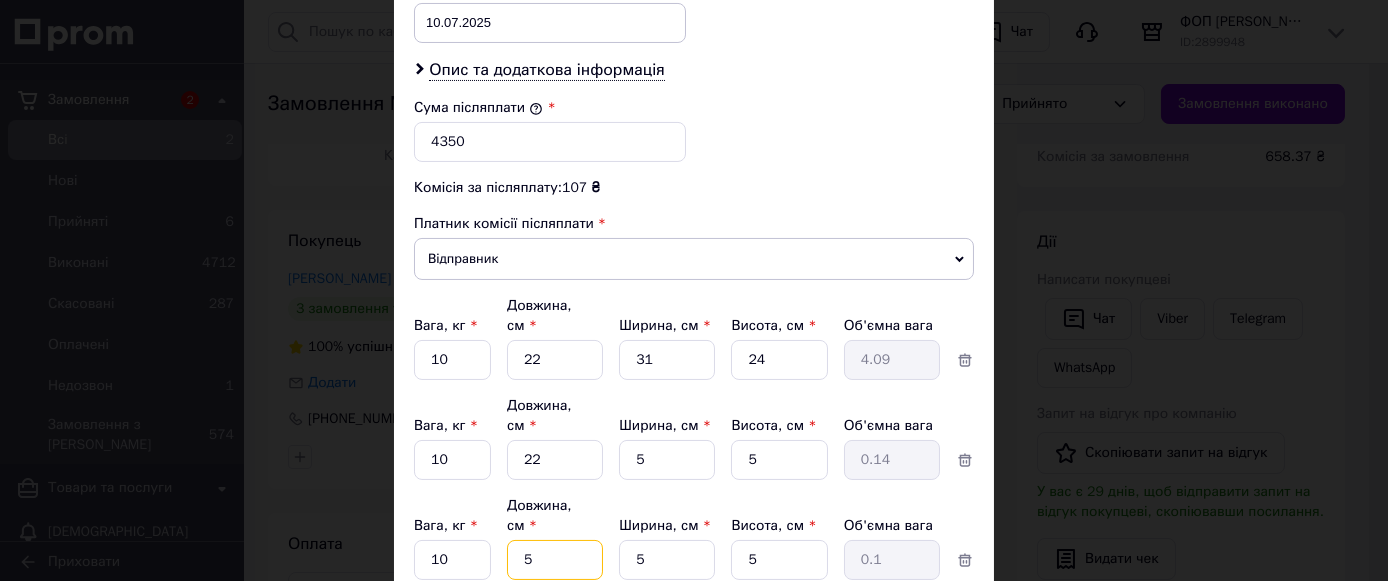 paste on "22" 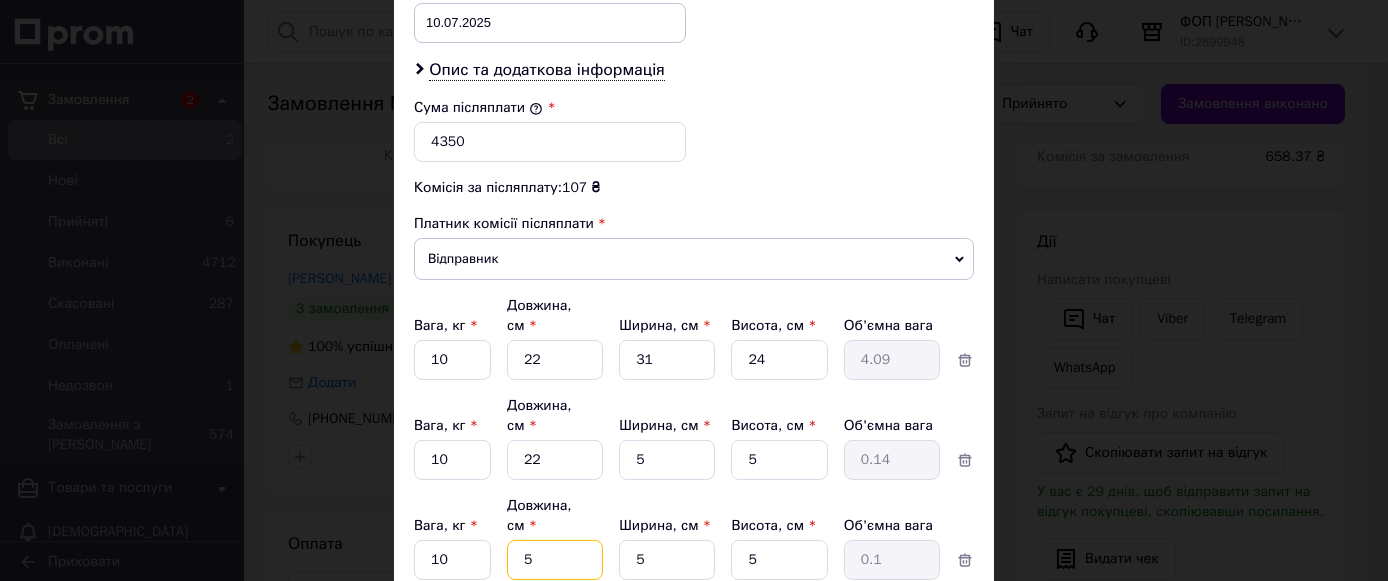 type on "22" 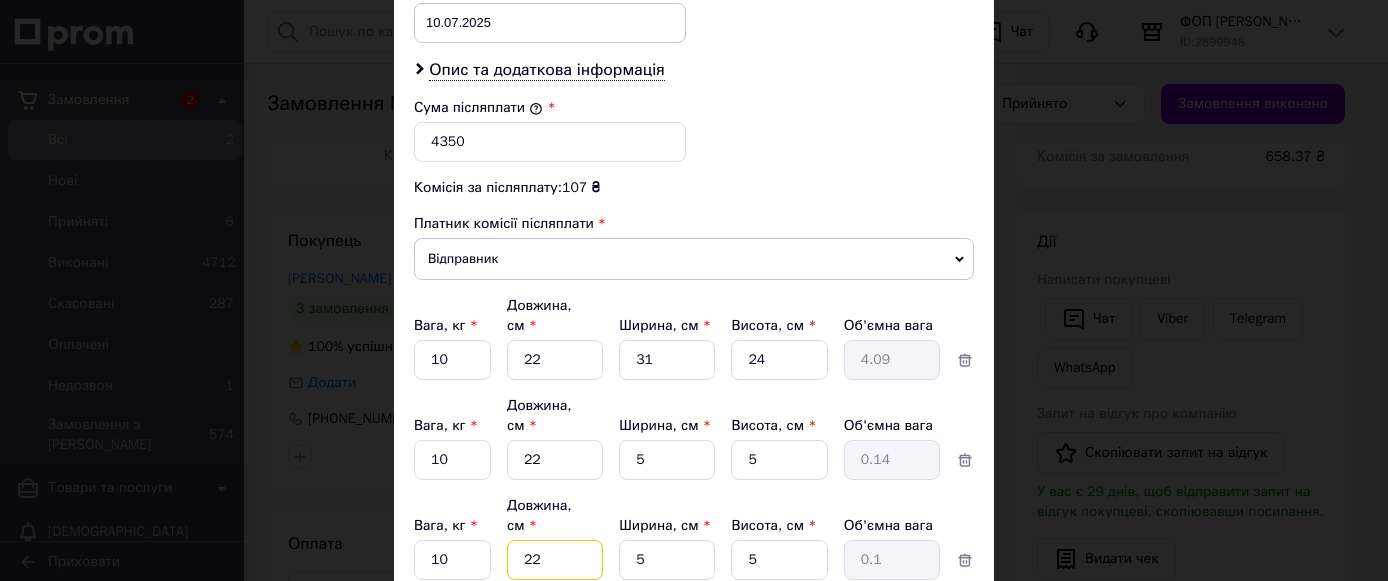 type on "0.14" 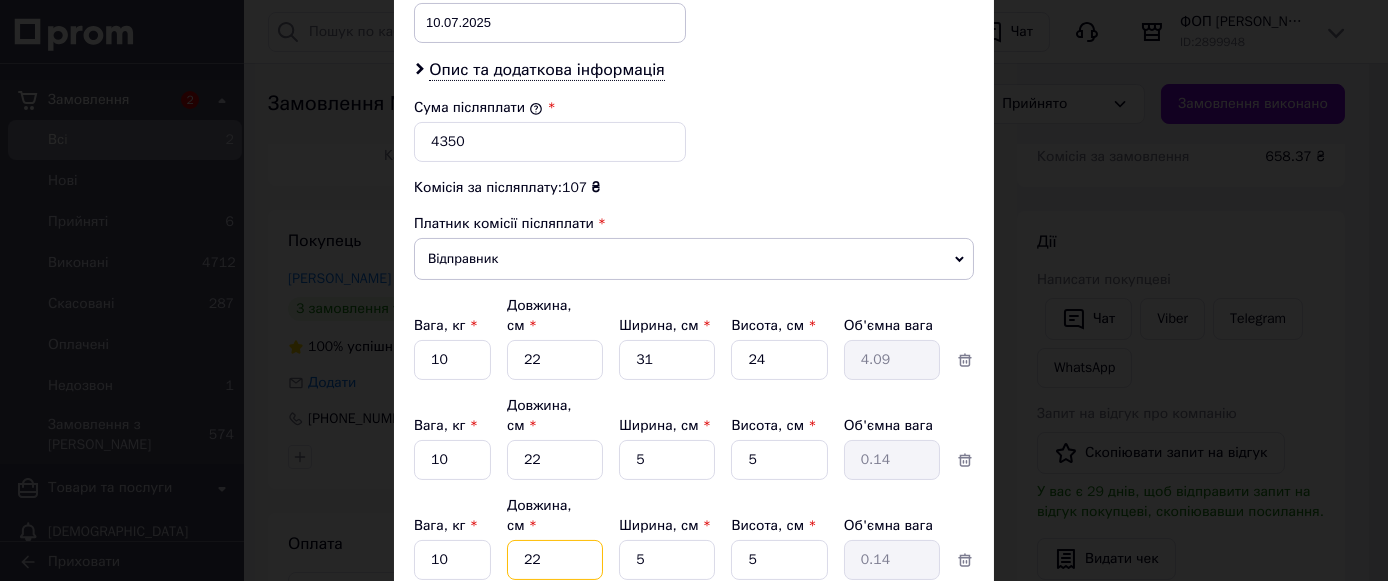 type on "22" 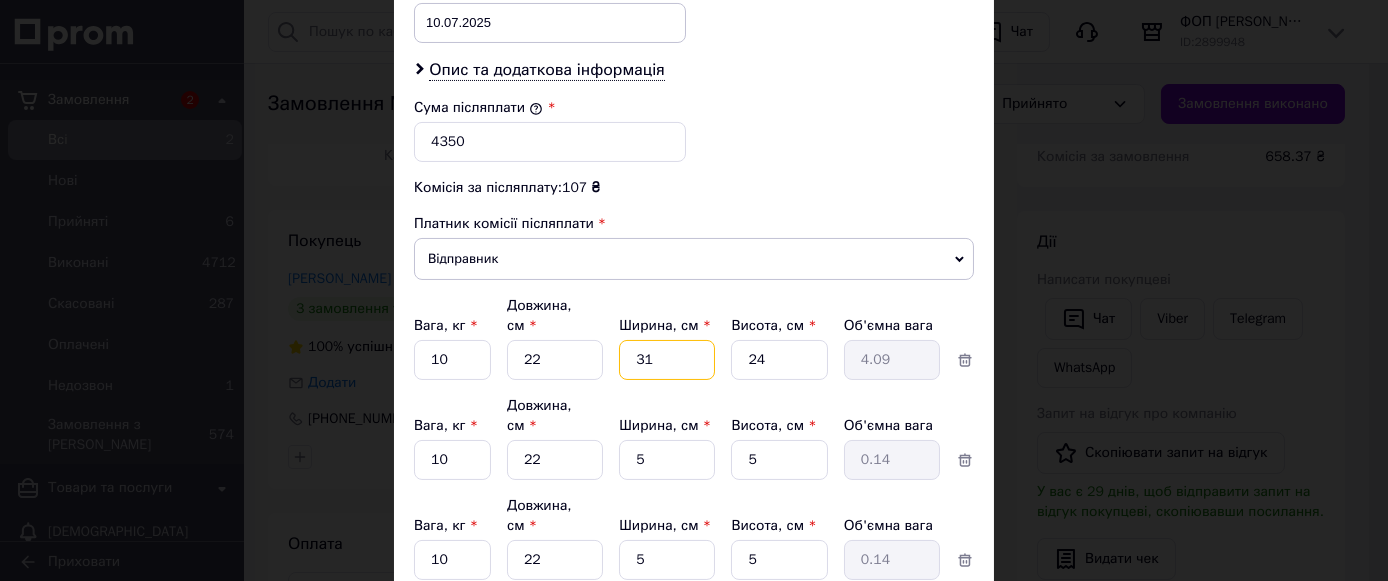 drag, startPoint x: 662, startPoint y: 310, endPoint x: 629, endPoint y: 316, distance: 33.54102 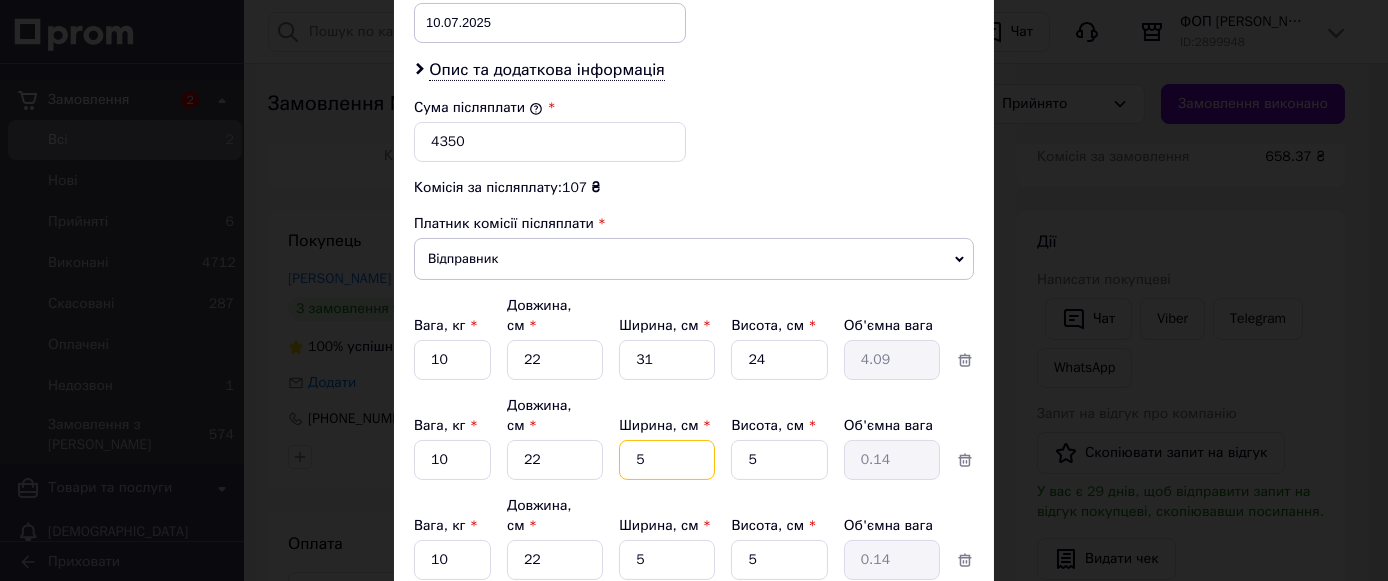 drag, startPoint x: 655, startPoint y: 396, endPoint x: 625, endPoint y: 396, distance: 30 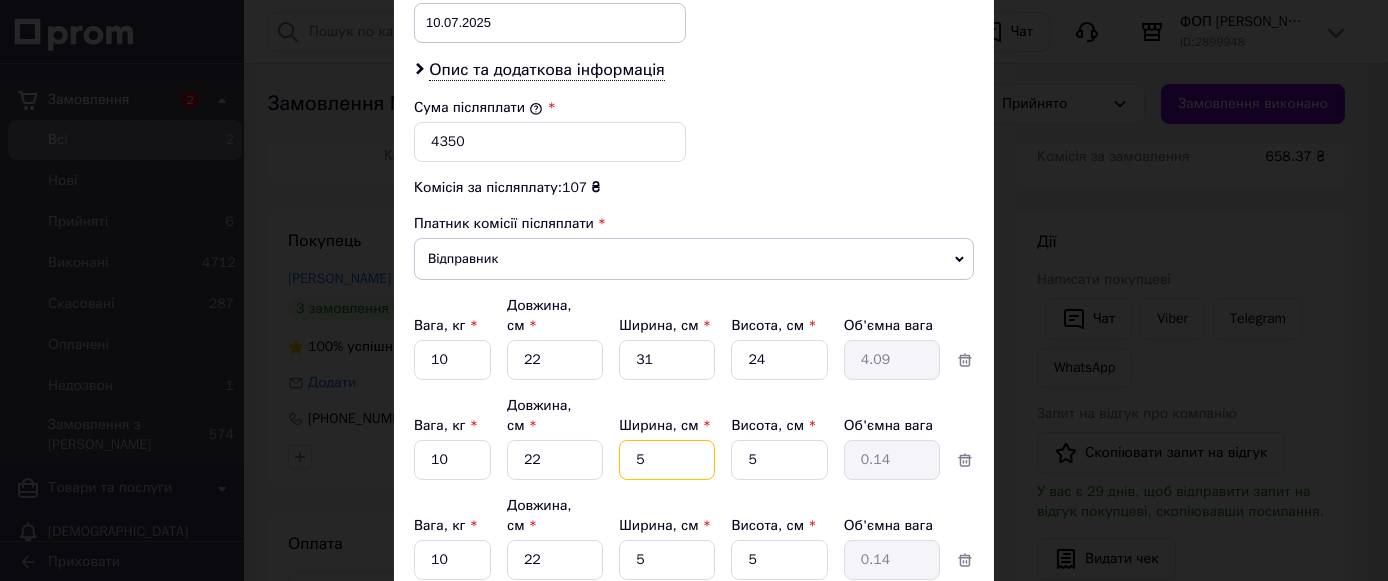 paste on "31" 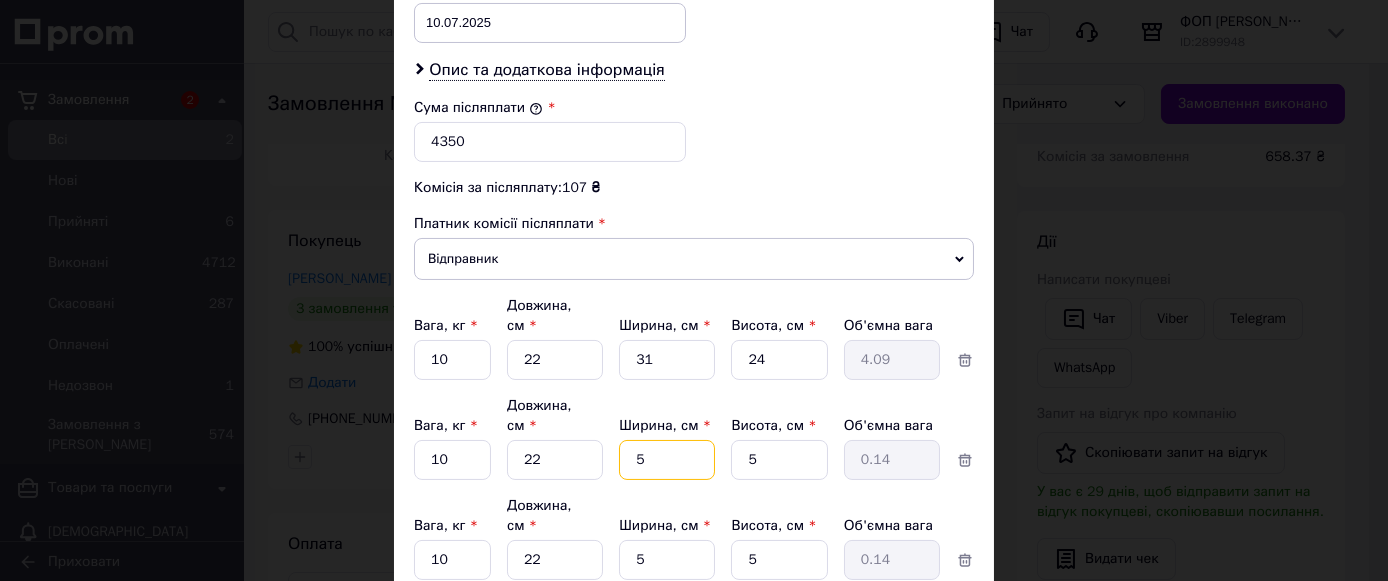 type on "31" 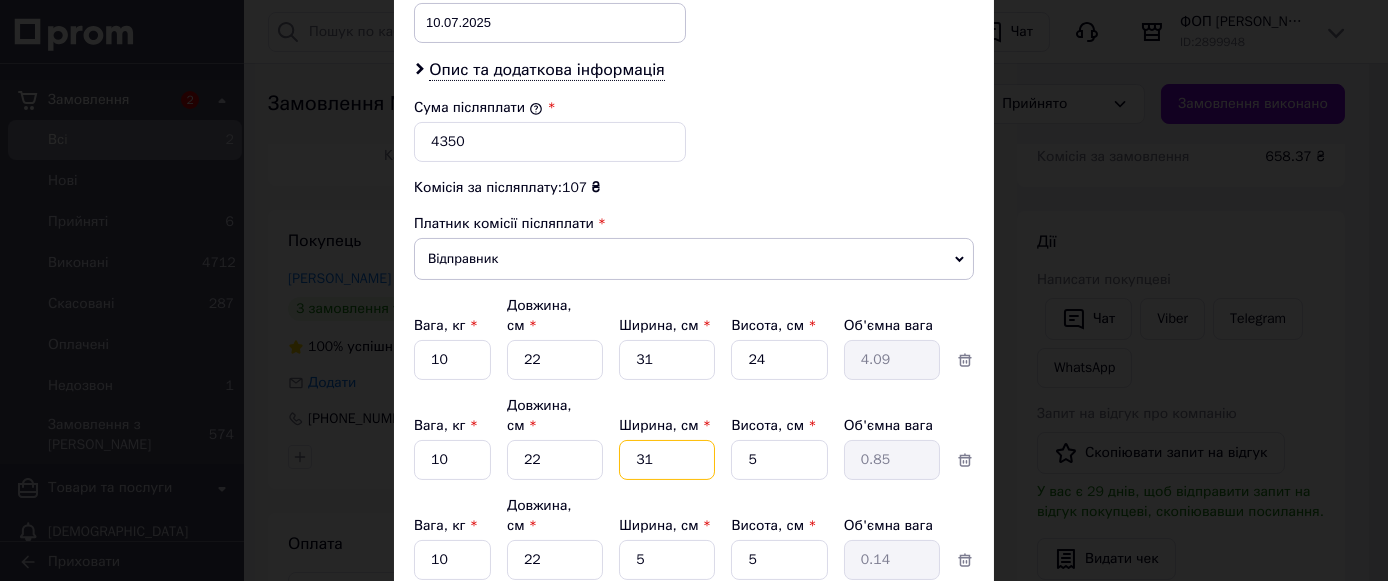 type on "31" 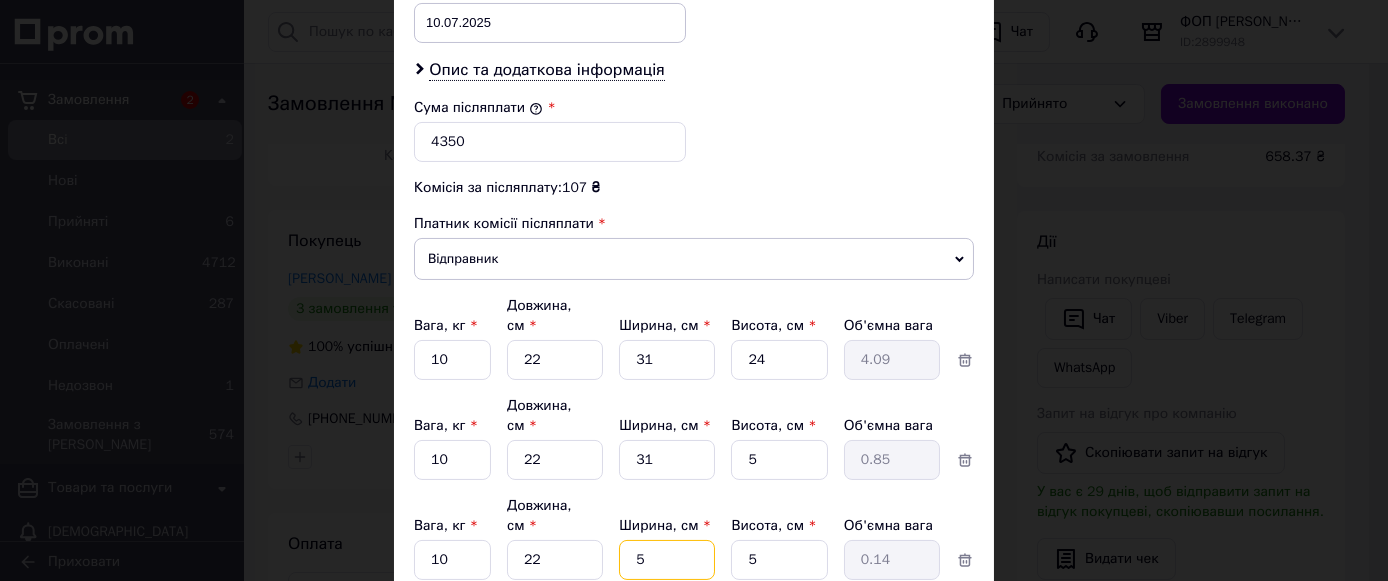 drag, startPoint x: 653, startPoint y: 478, endPoint x: 628, endPoint y: 478, distance: 25 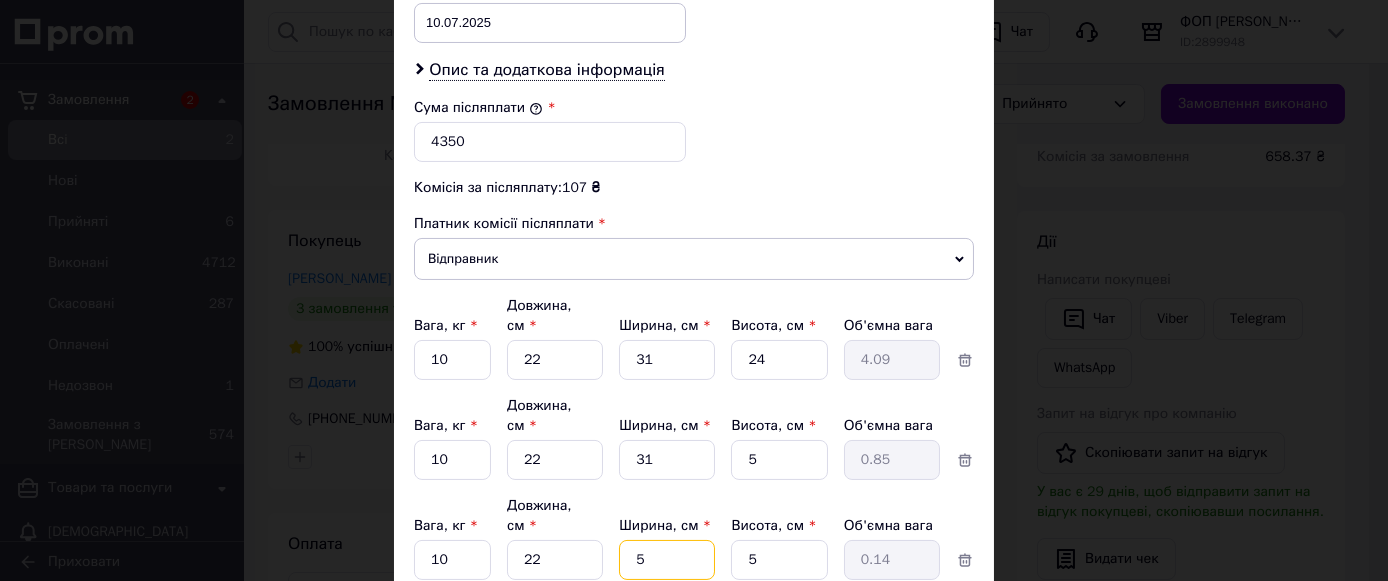 paste on "31" 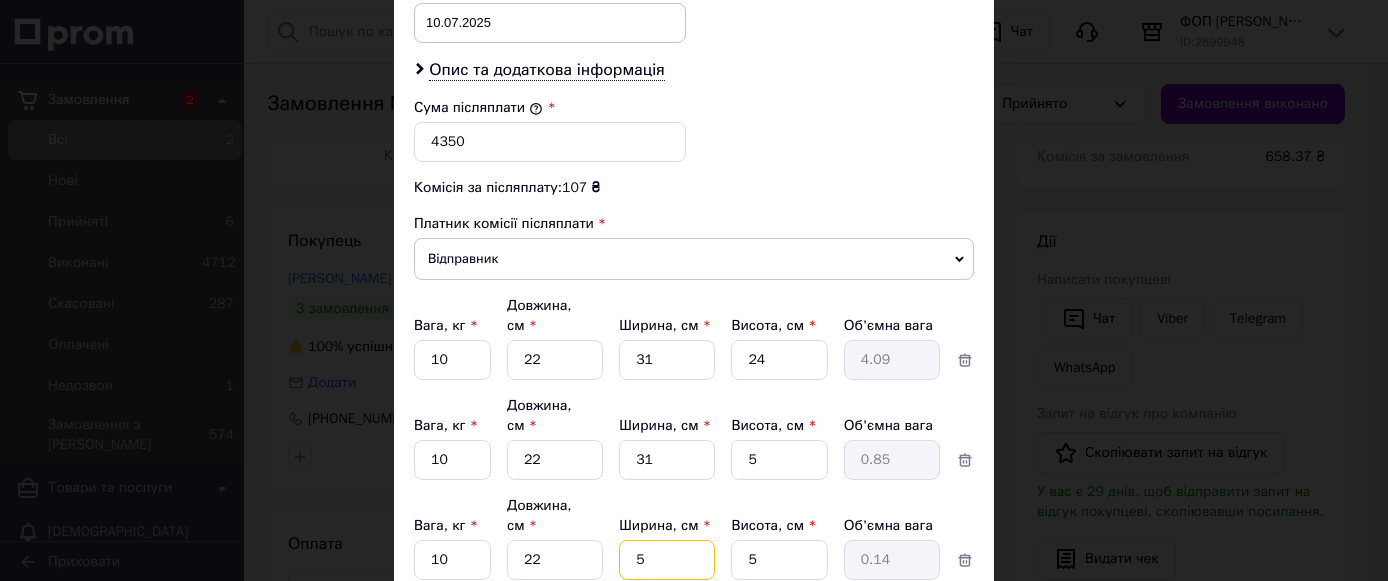 type on "31" 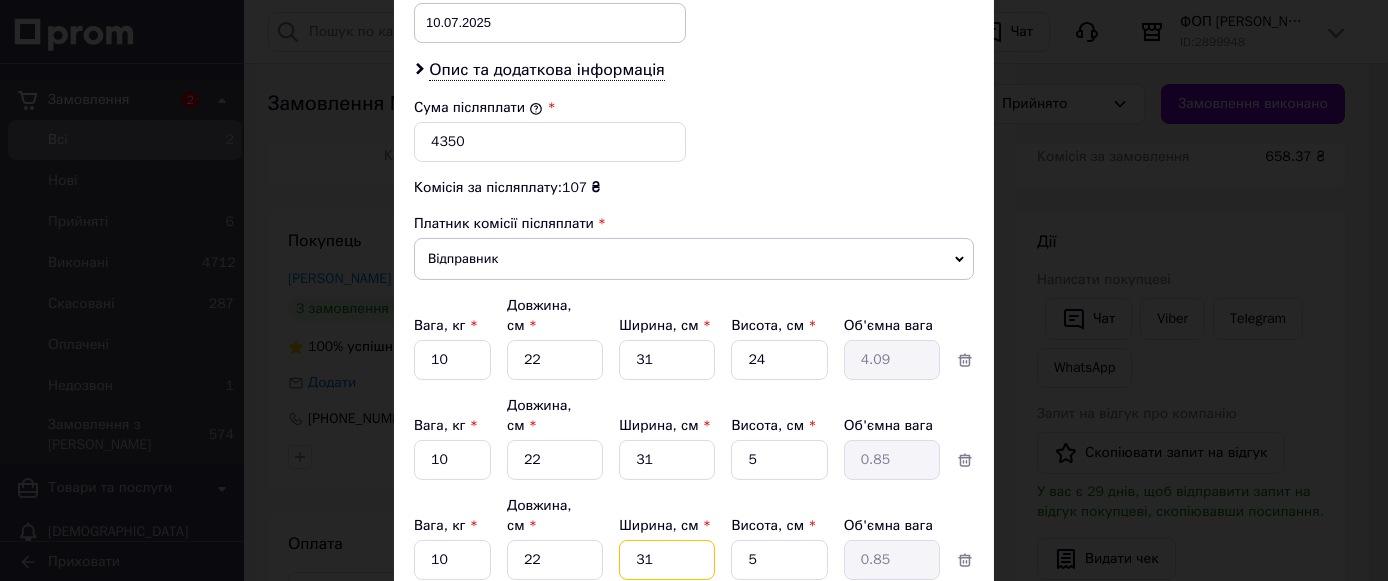 type on "31" 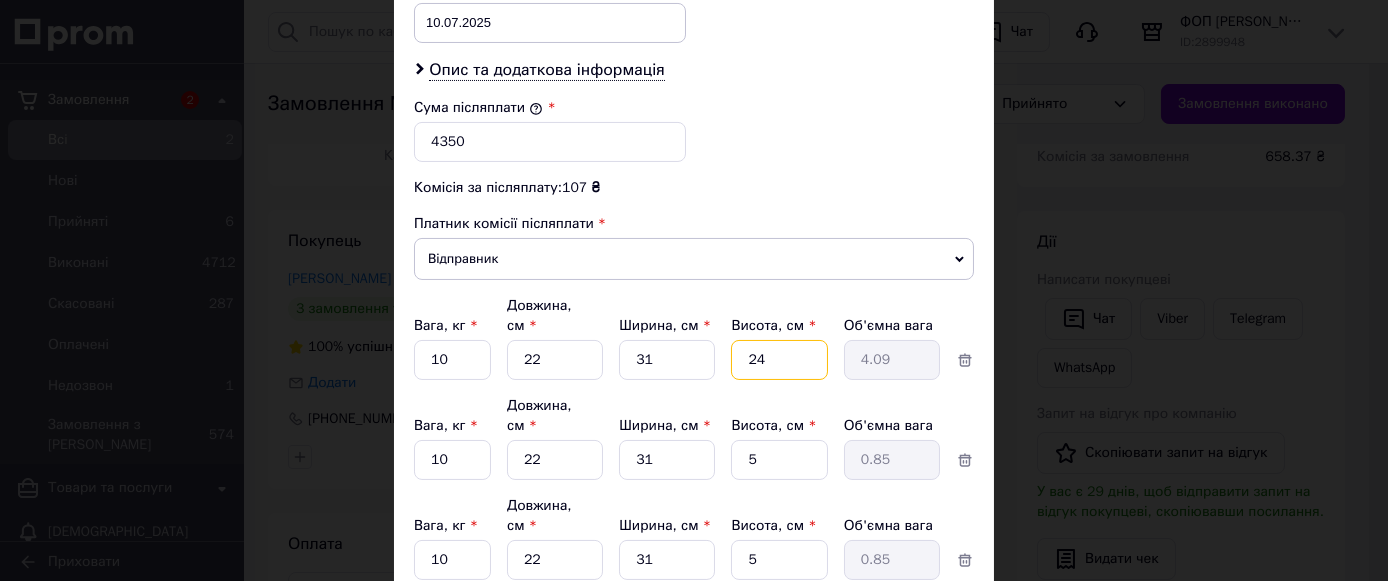 drag, startPoint x: 770, startPoint y: 313, endPoint x: 722, endPoint y: 314, distance: 48.010414 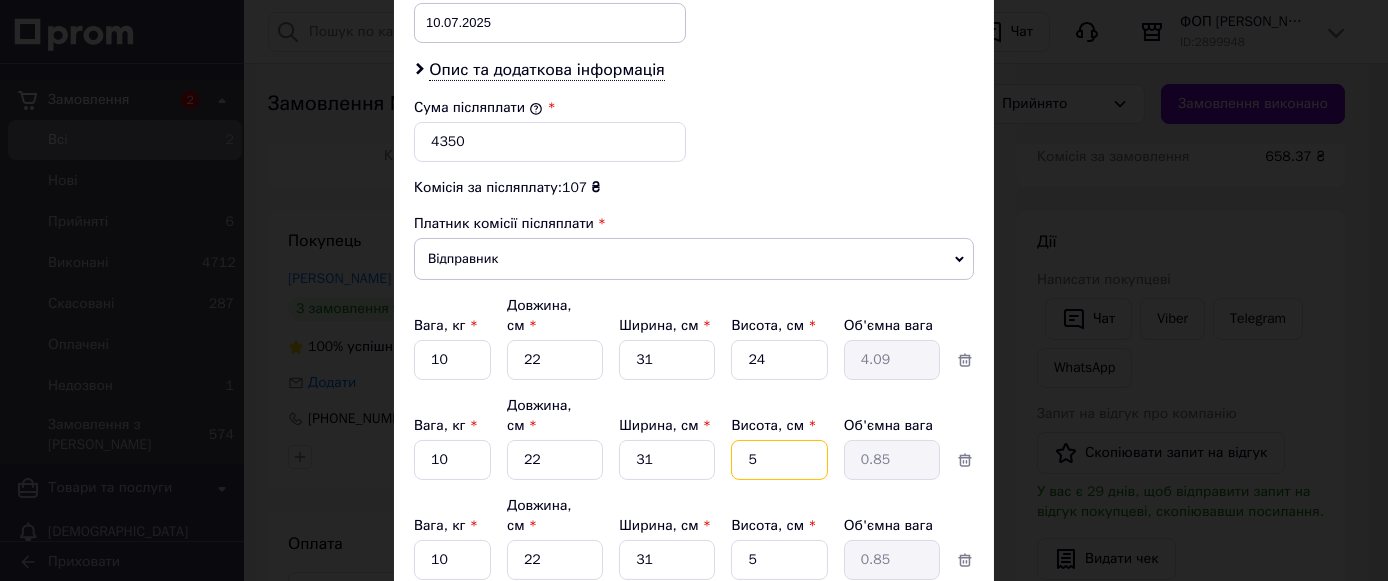 drag, startPoint x: 756, startPoint y: 401, endPoint x: 732, endPoint y: 398, distance: 24.186773 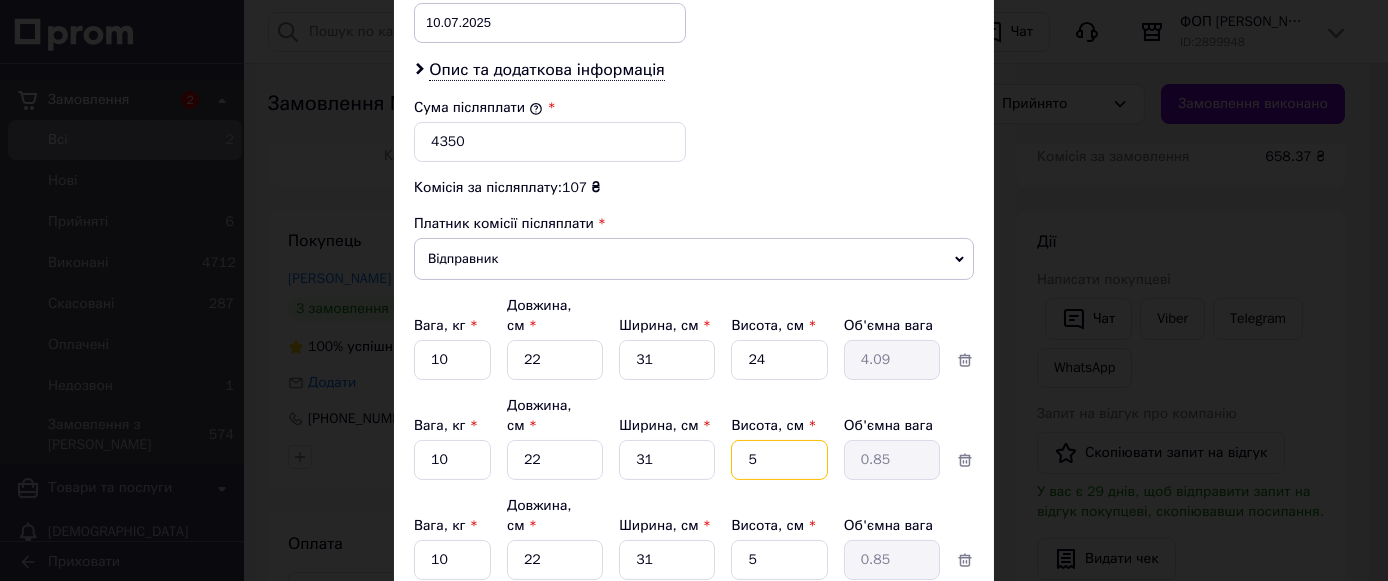 paste on "24" 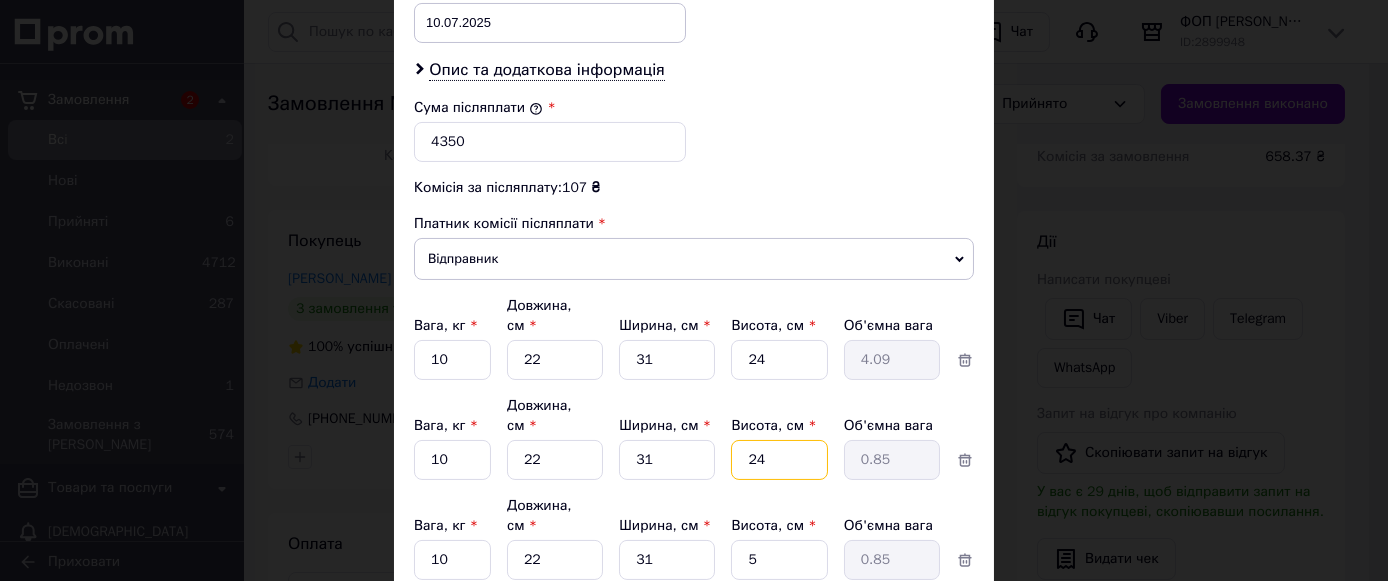 type on "24" 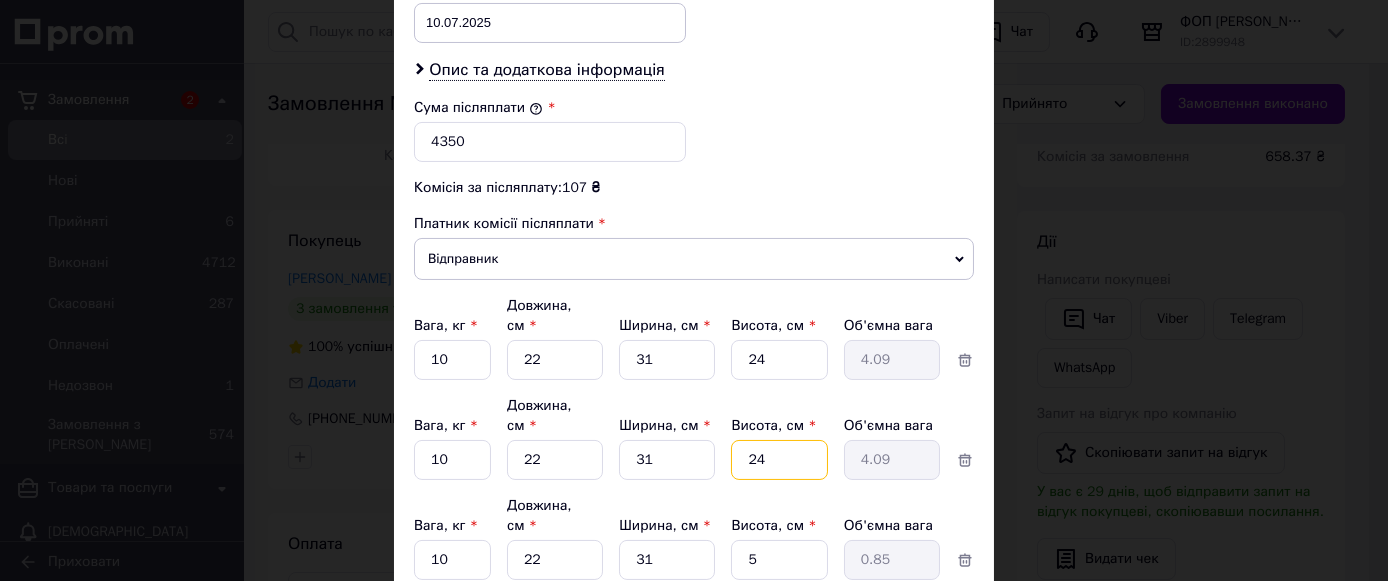 type on "24" 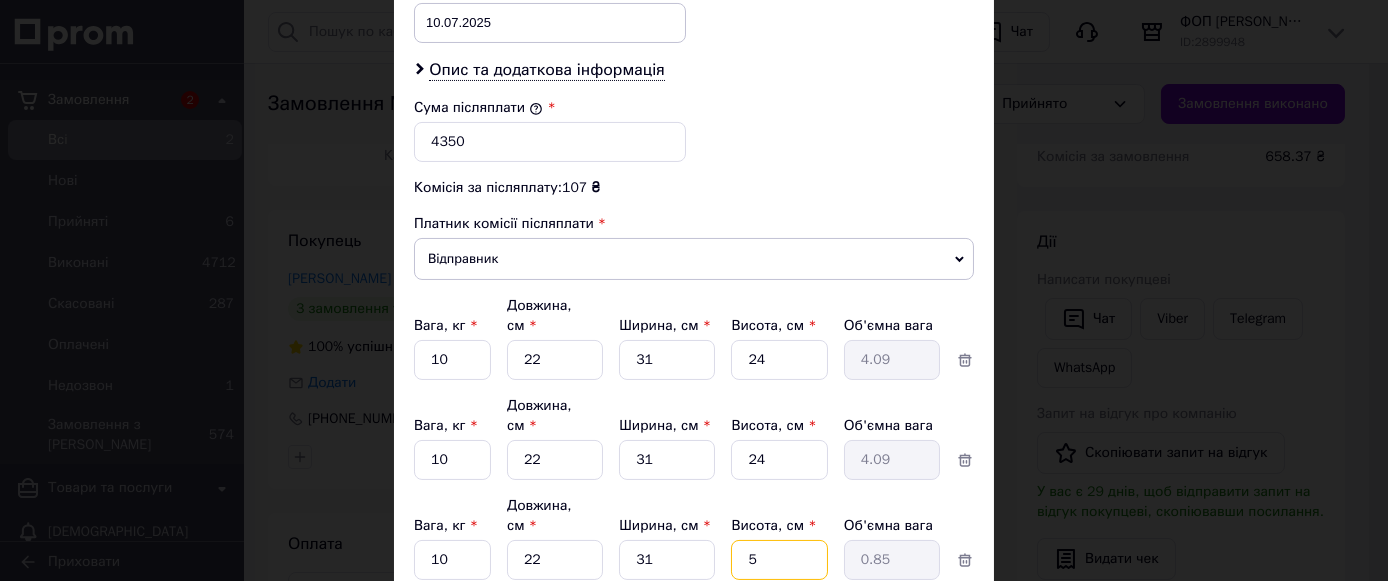 drag, startPoint x: 767, startPoint y: 479, endPoint x: 736, endPoint y: 481, distance: 31.06445 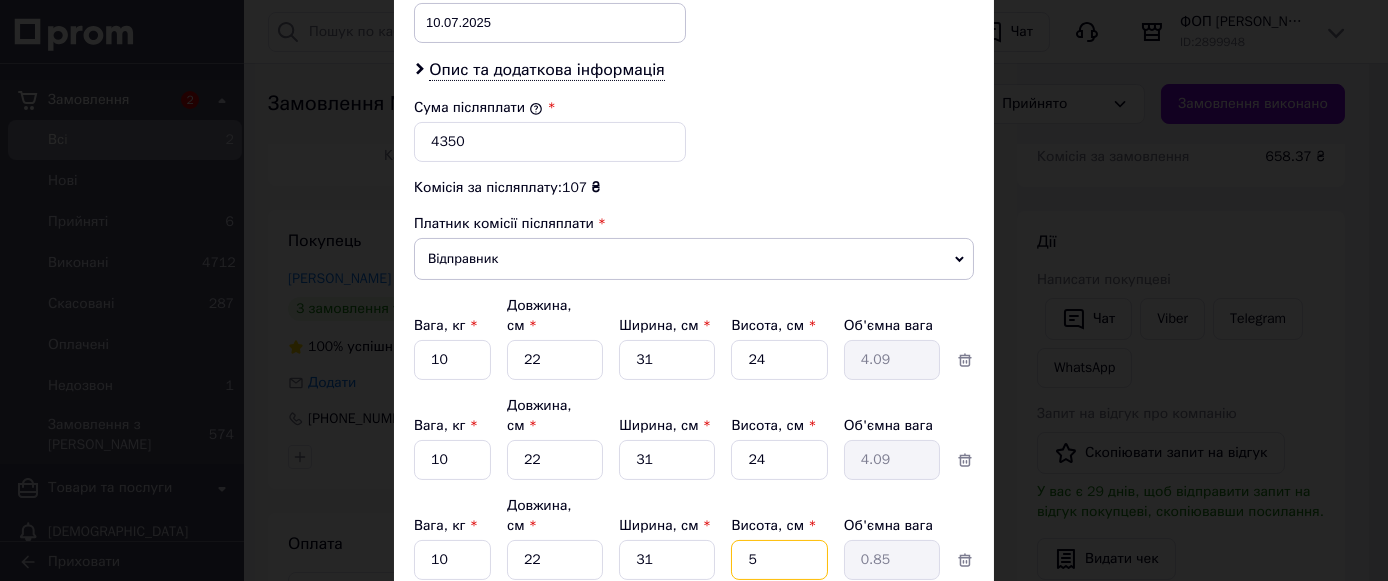 paste on "24" 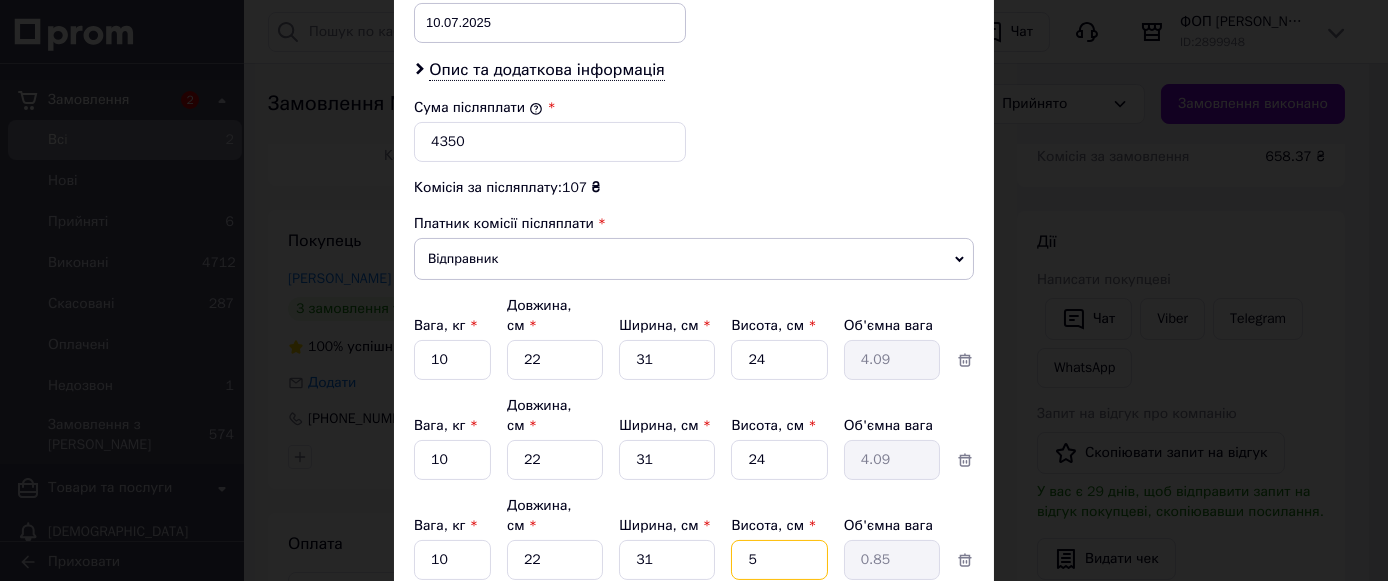 type on "24" 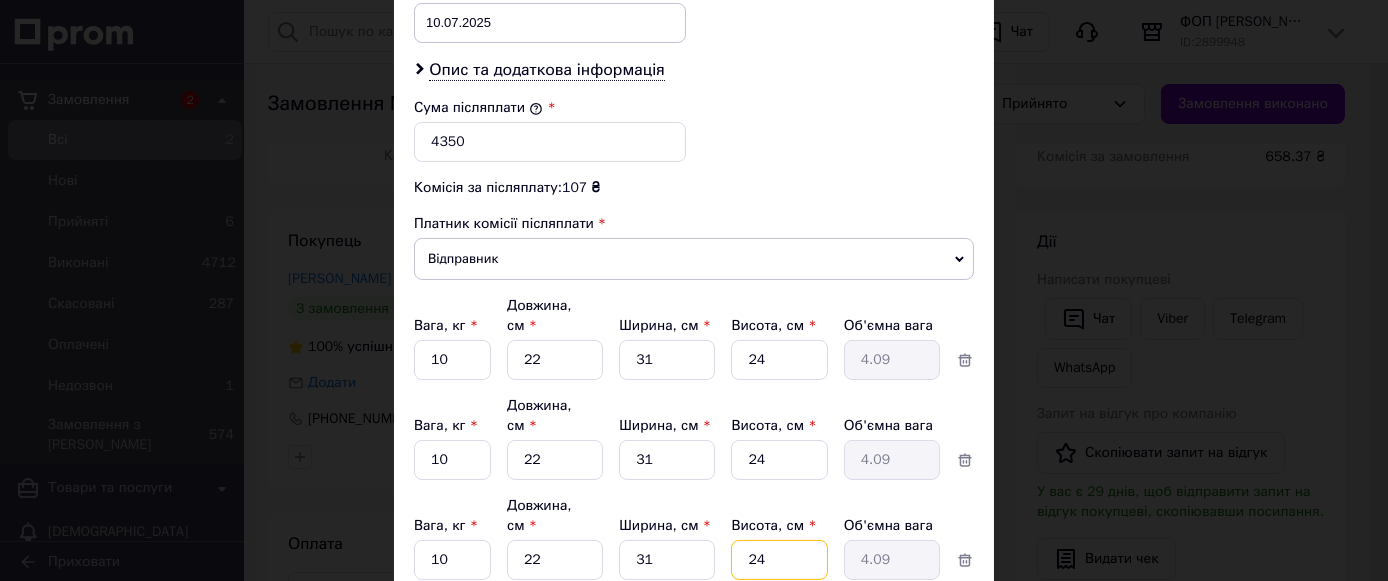 type on "24" 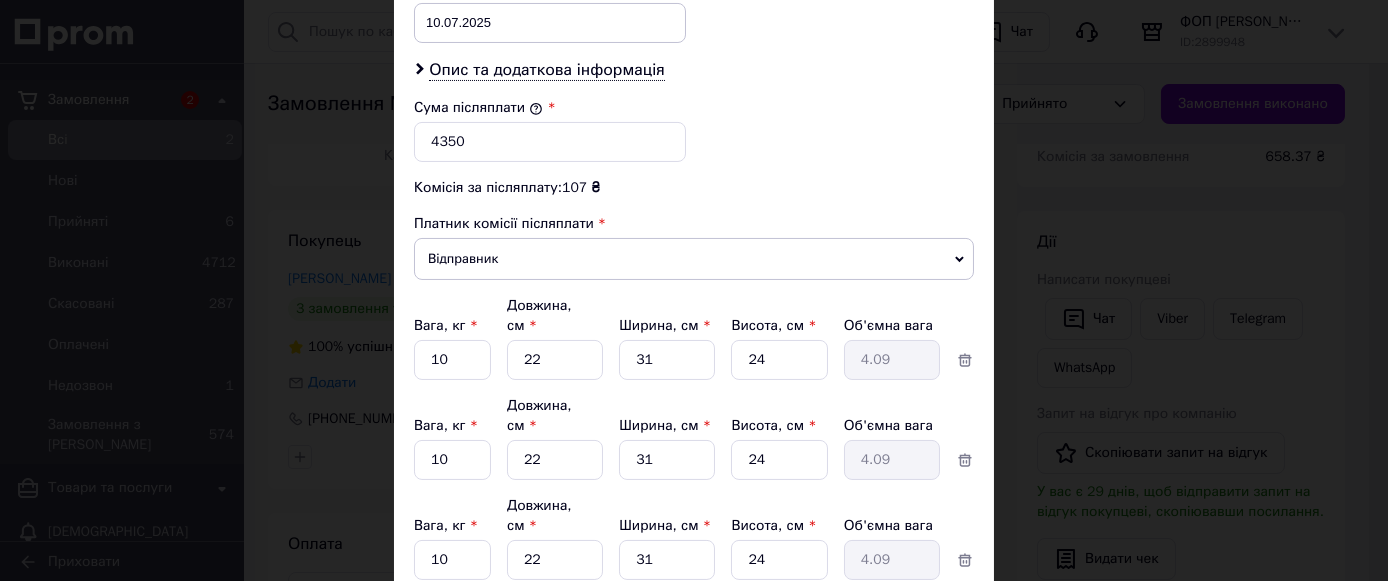 click on "Зберегти" at bounding box center [925, 656] 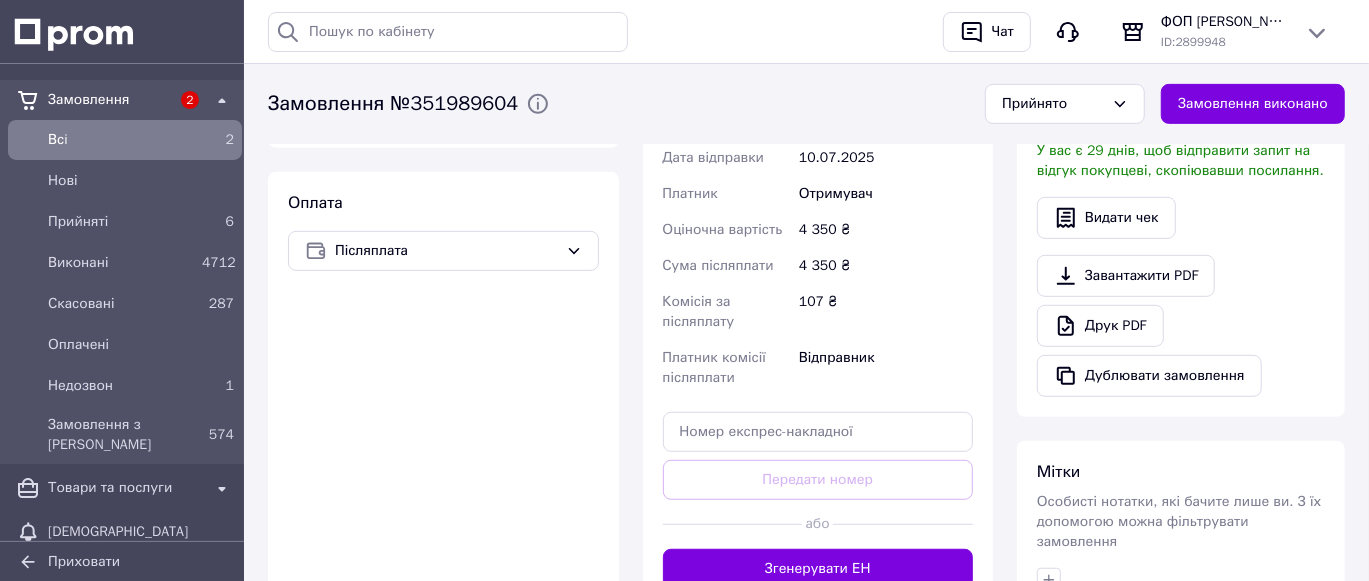 scroll, scrollTop: 624, scrollLeft: 0, axis: vertical 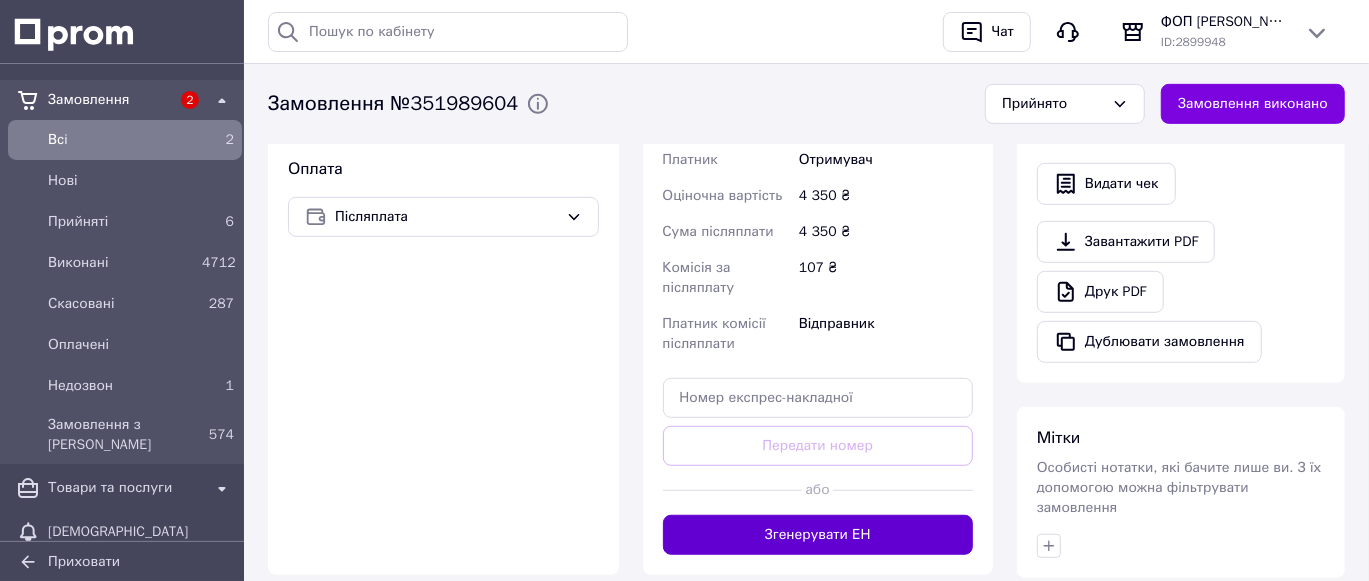 click on "Згенерувати ЕН" at bounding box center (818, 535) 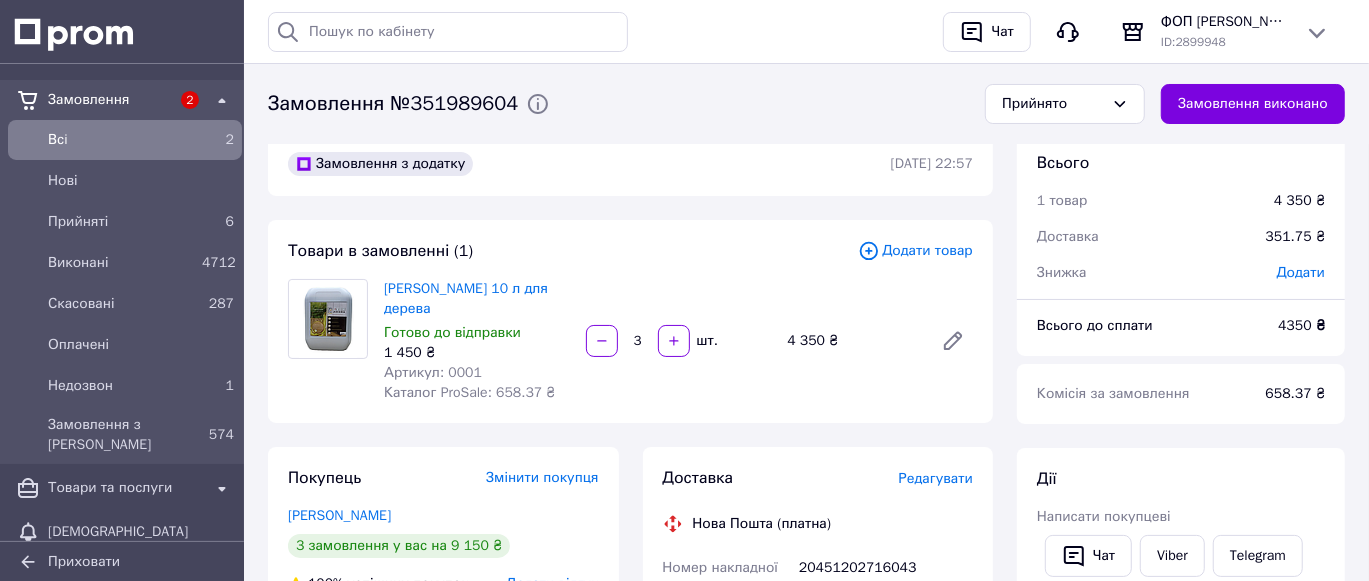 scroll, scrollTop: 0, scrollLeft: 0, axis: both 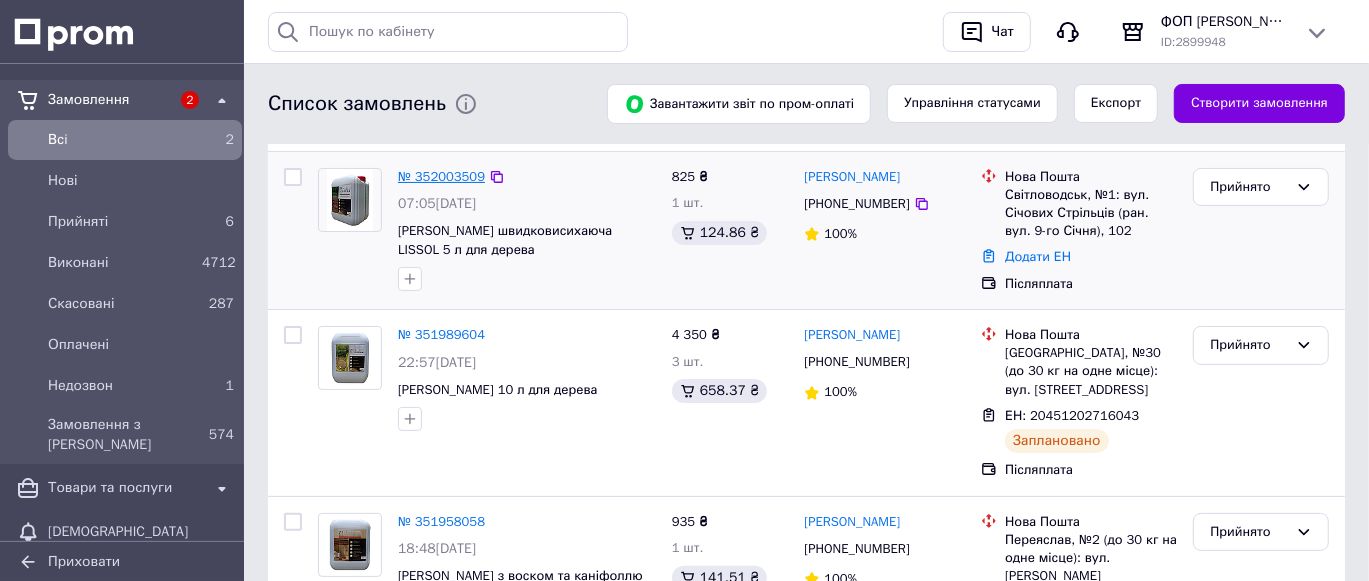 click on "№ 352003509" at bounding box center [441, 176] 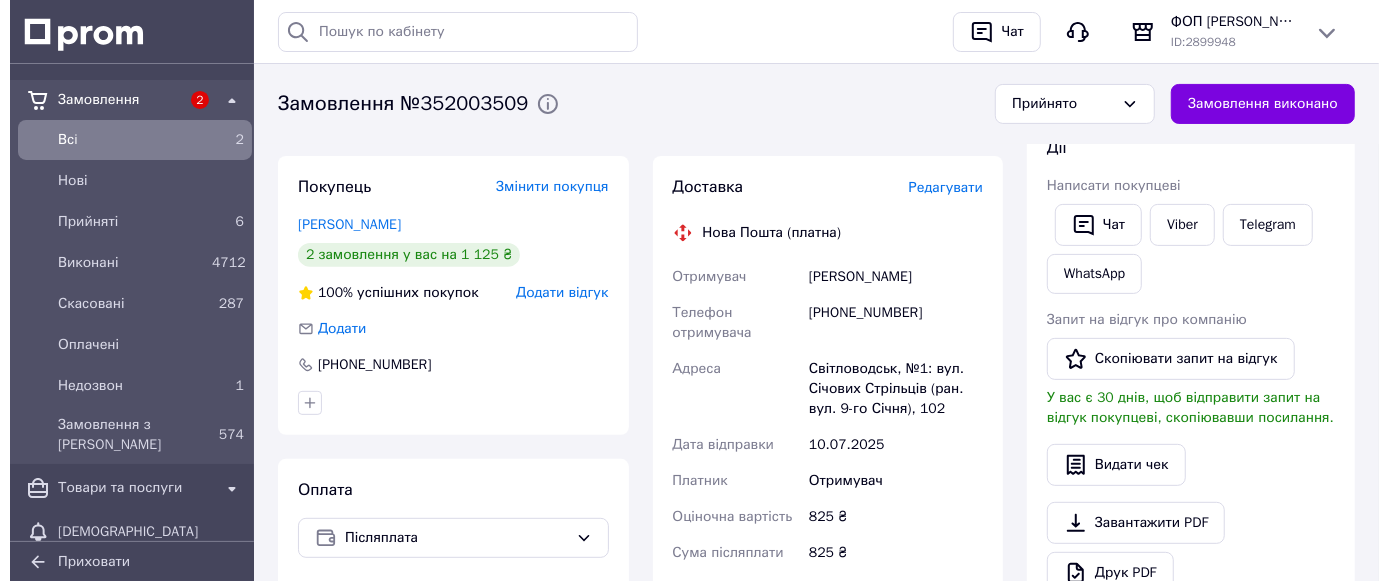 scroll, scrollTop: 374, scrollLeft: 0, axis: vertical 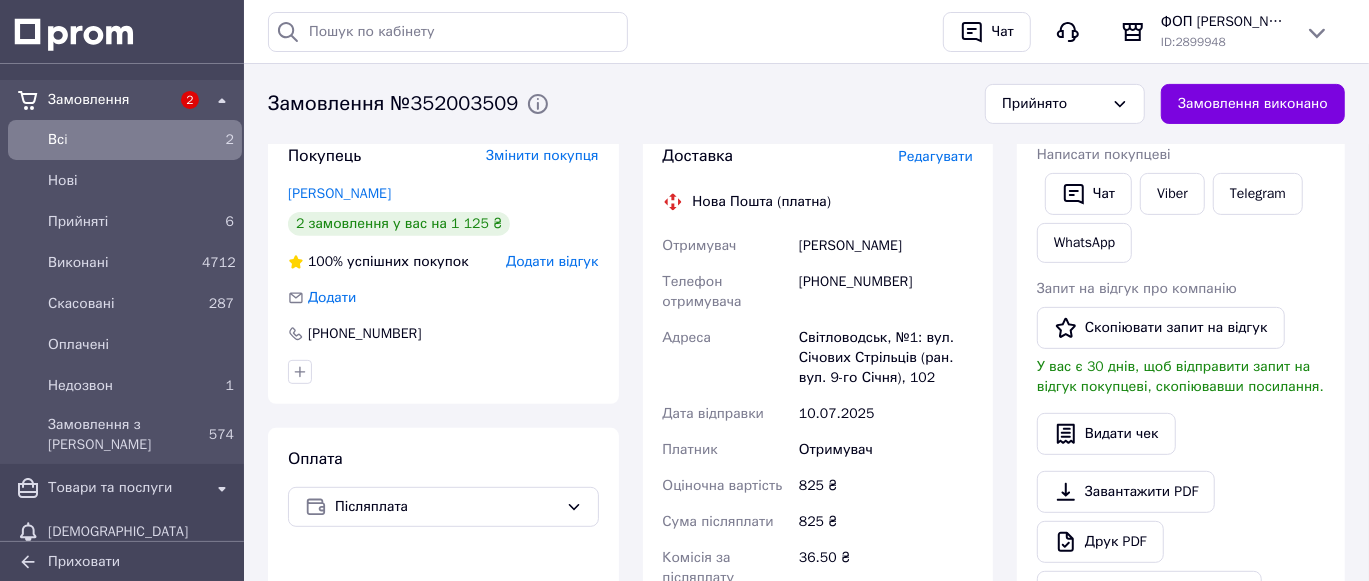 click on "Редагувати" at bounding box center (936, 156) 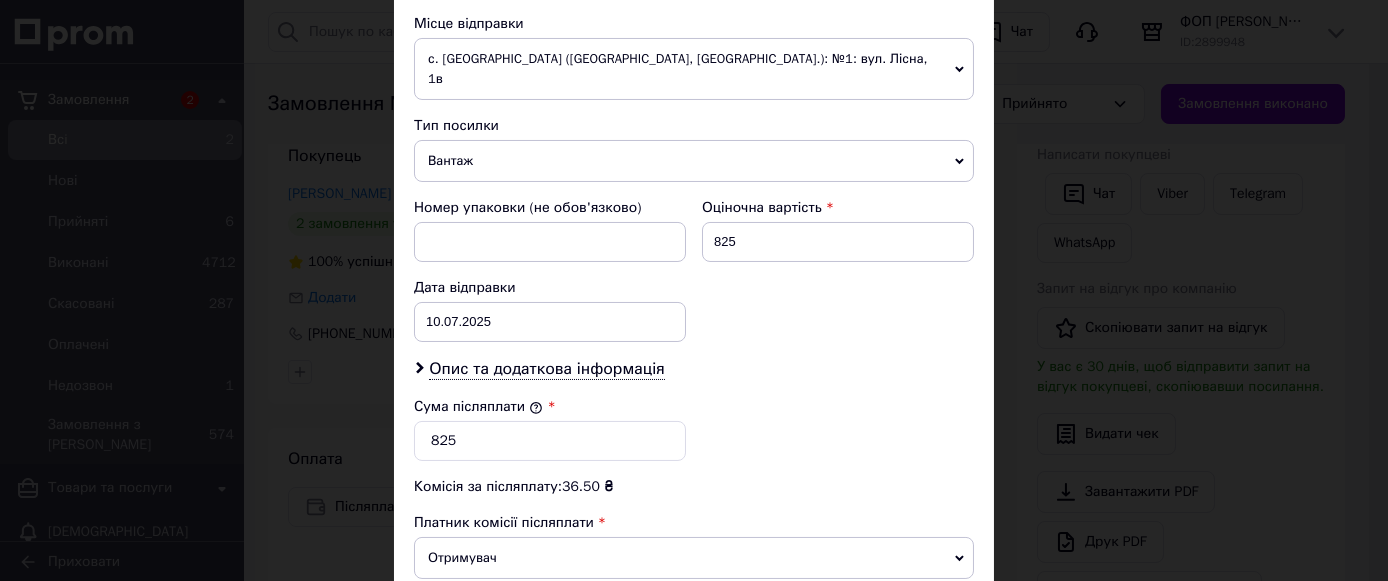 scroll, scrollTop: 750, scrollLeft: 0, axis: vertical 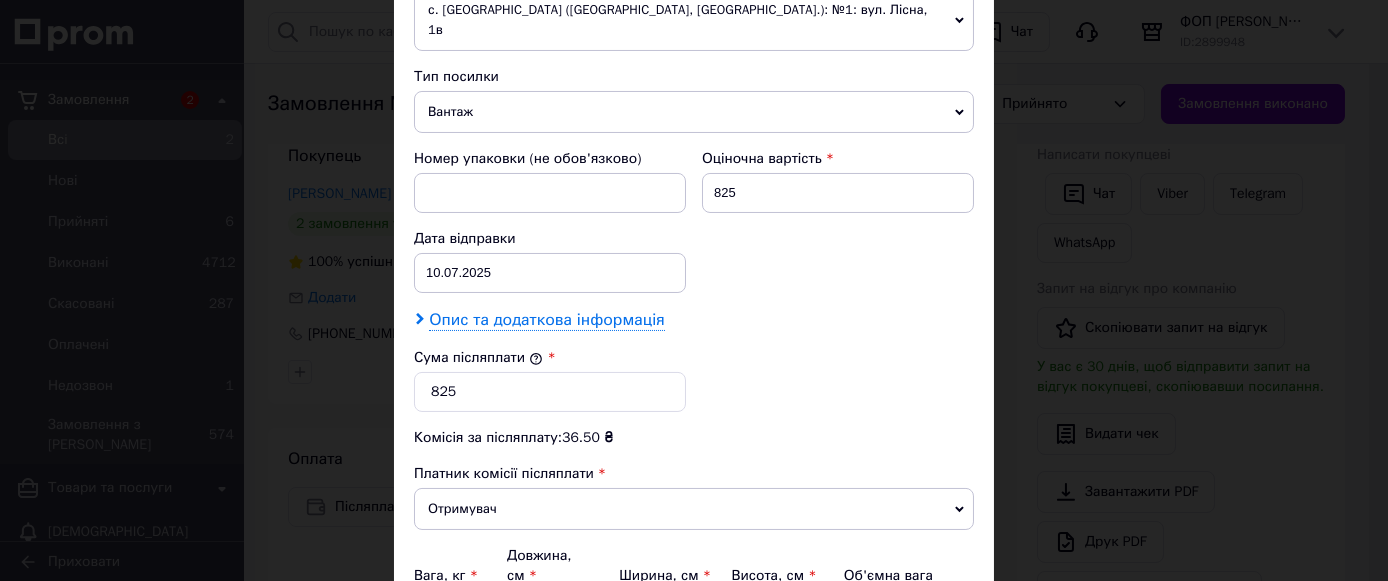click on "Опис та додаткова інформація" at bounding box center (546, 320) 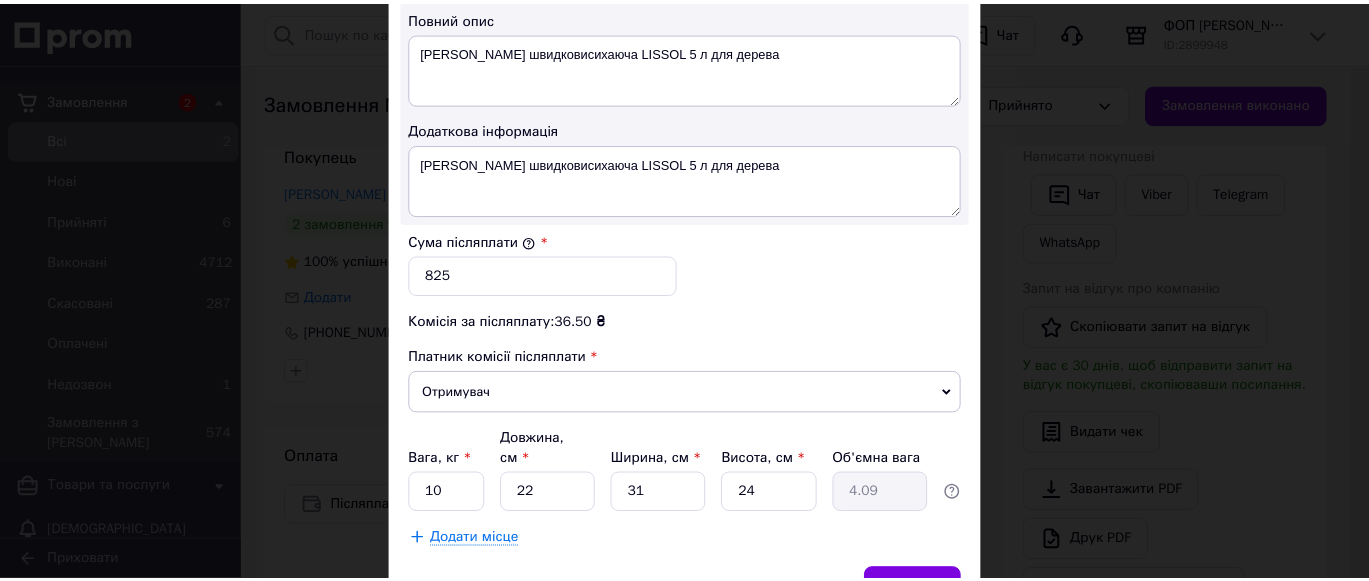 scroll, scrollTop: 1125, scrollLeft: 0, axis: vertical 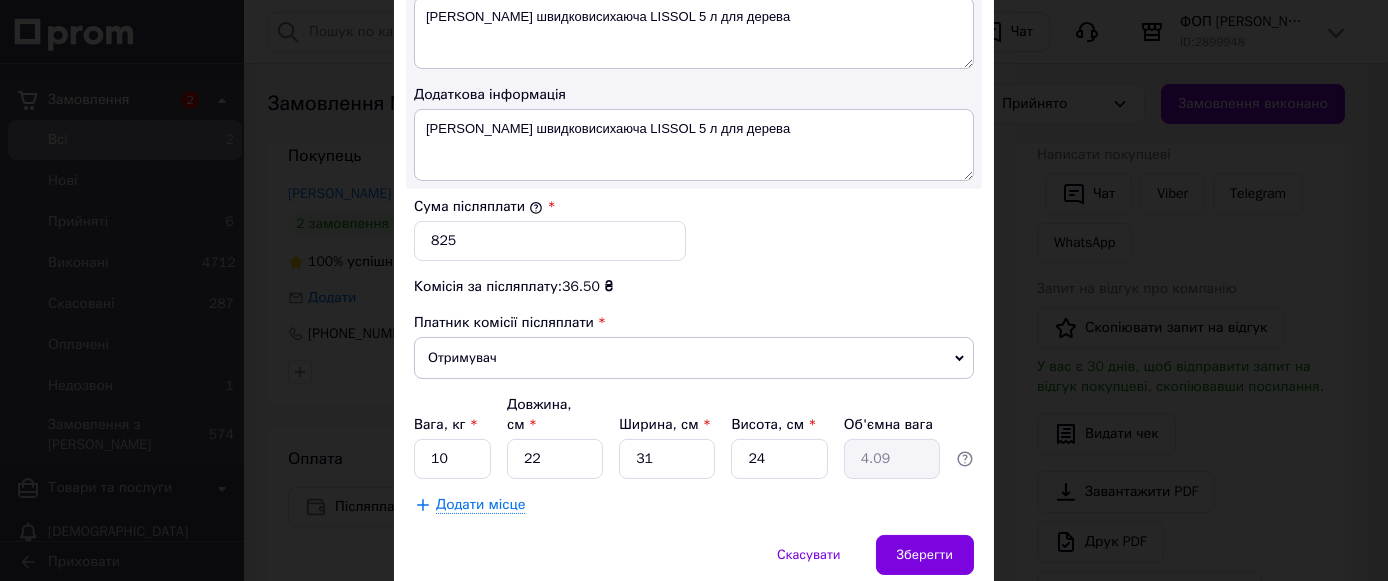 click 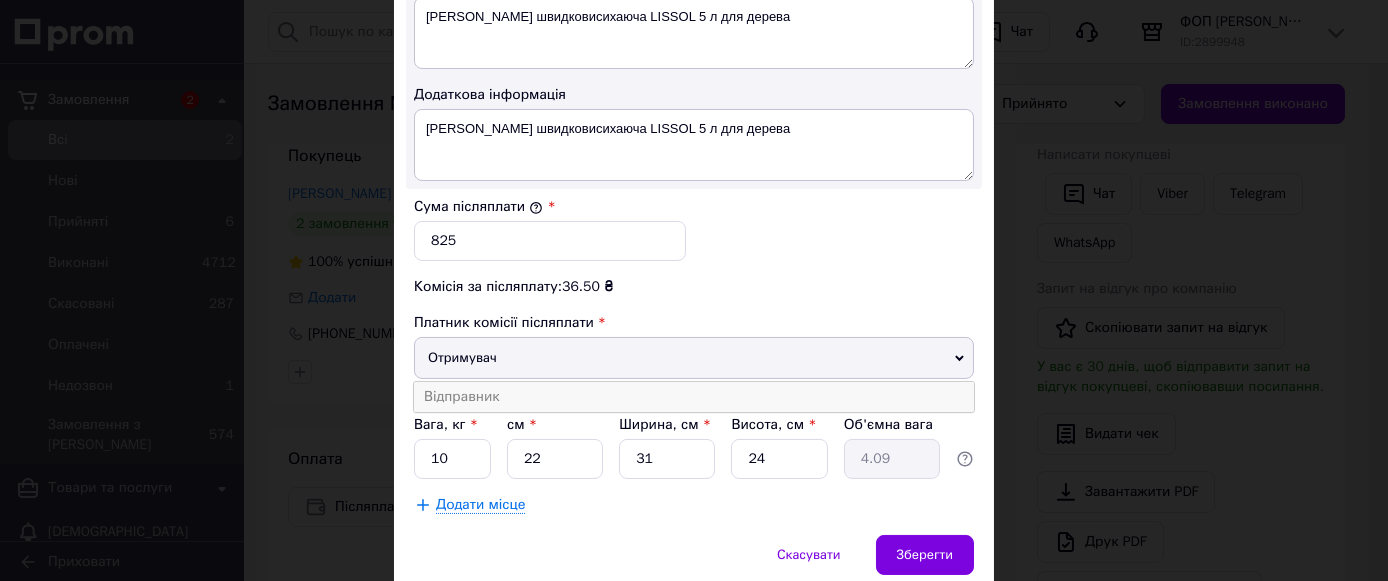click on "Відправник" at bounding box center [694, 397] 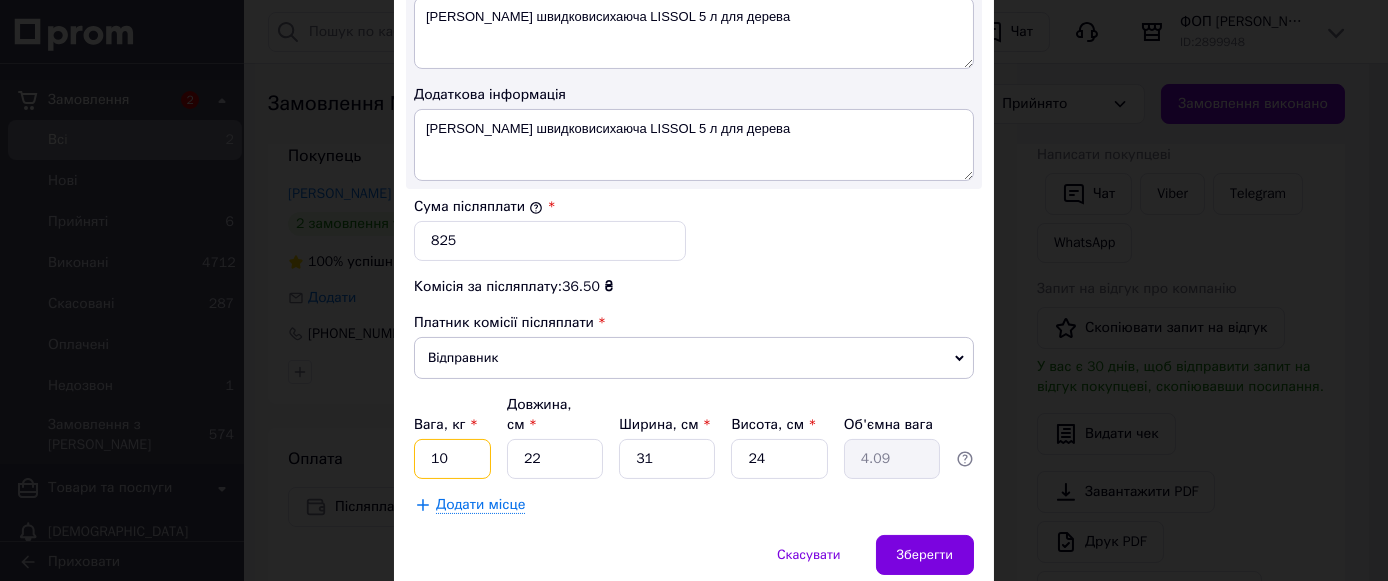 drag, startPoint x: 462, startPoint y: 407, endPoint x: 400, endPoint y: 409, distance: 62.03225 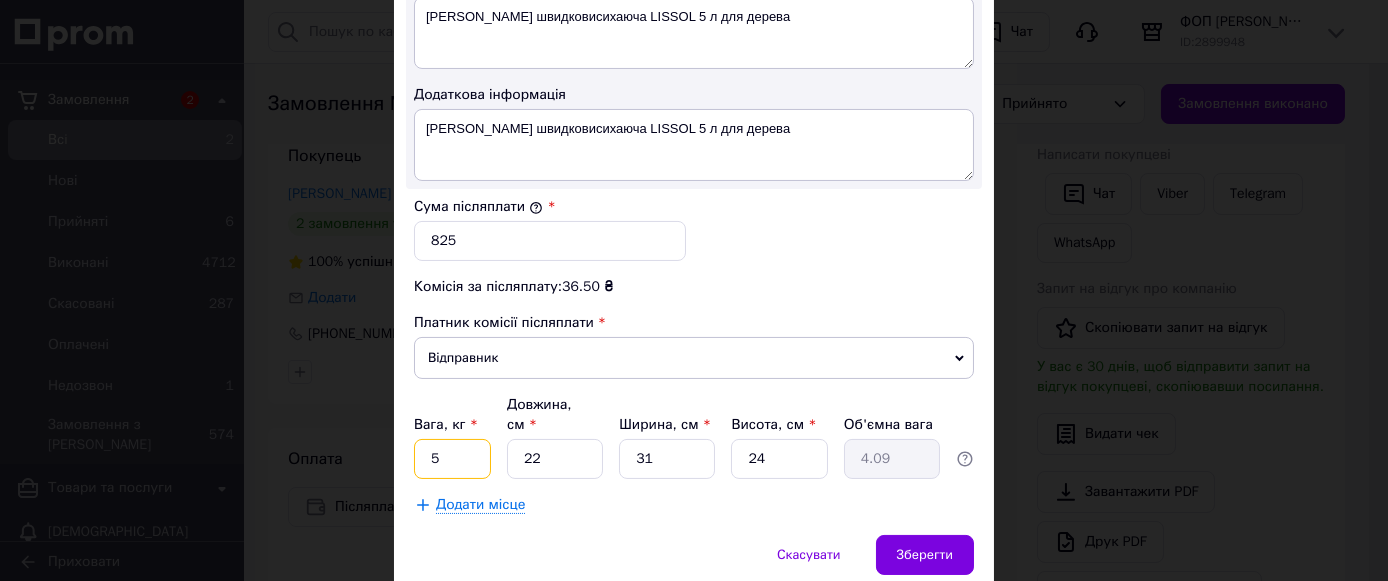 type on "5" 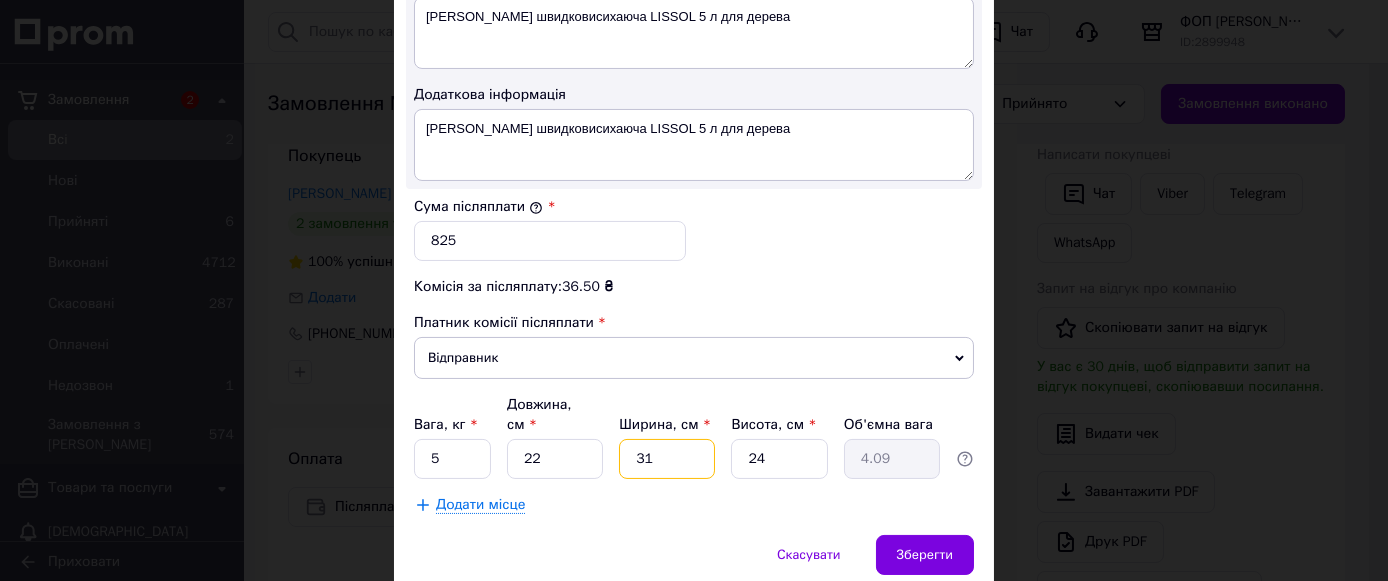 drag, startPoint x: 659, startPoint y: 418, endPoint x: 626, endPoint y: 412, distance: 33.54102 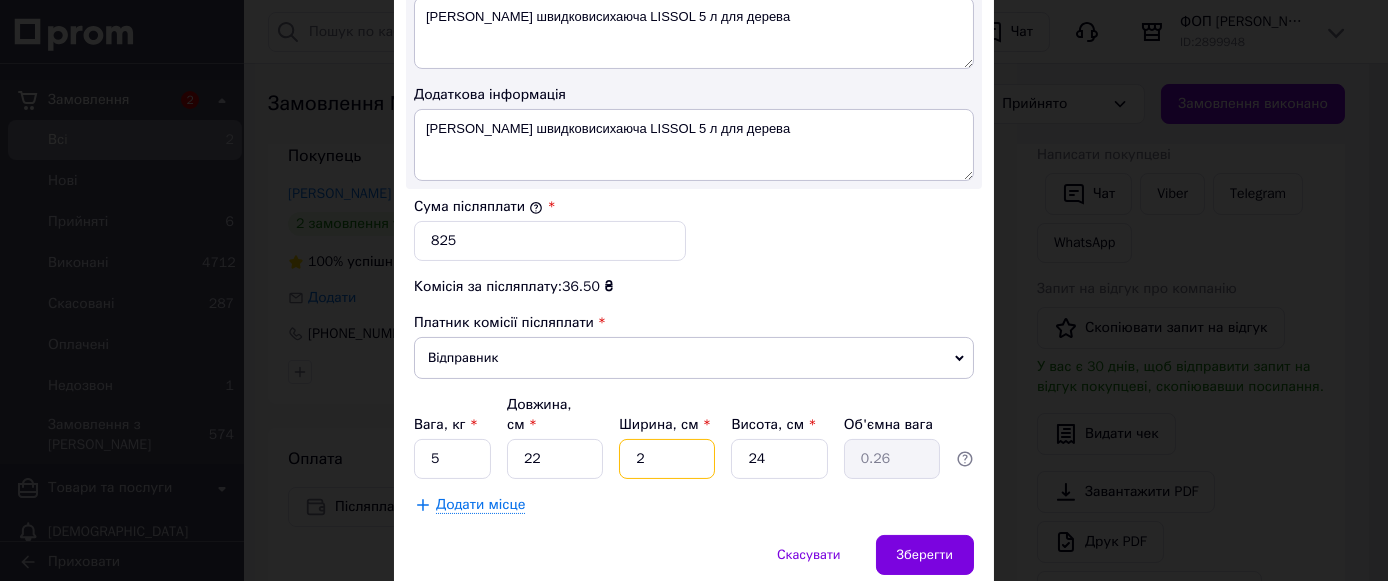 type on "20" 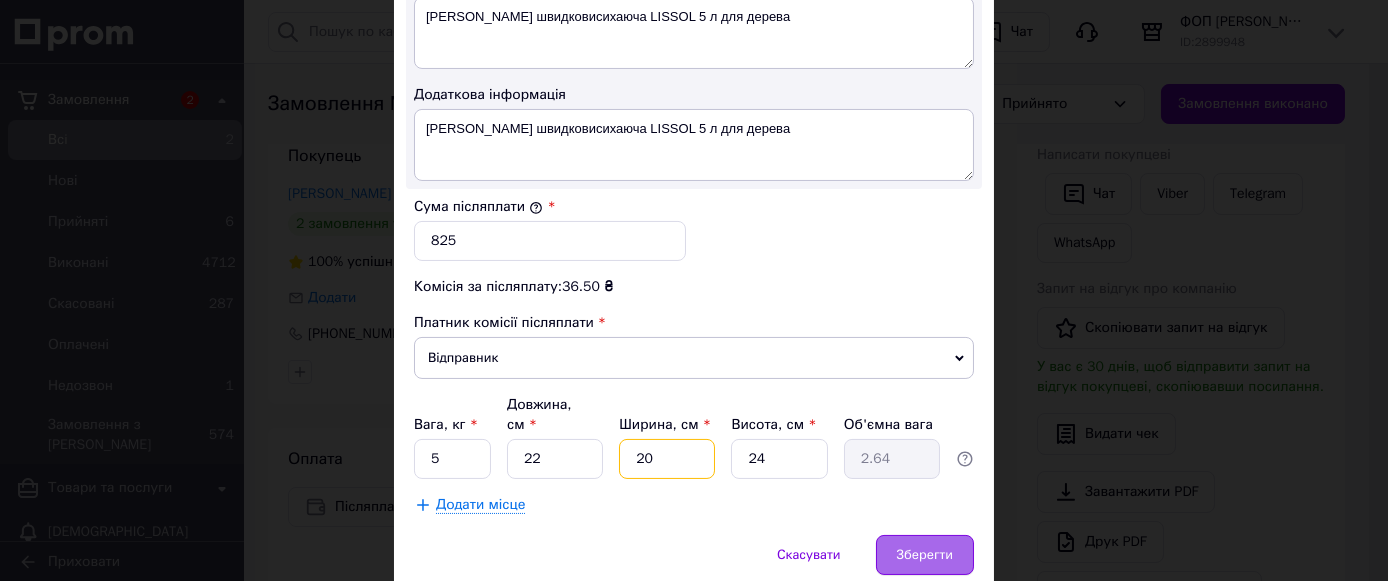 type on "20" 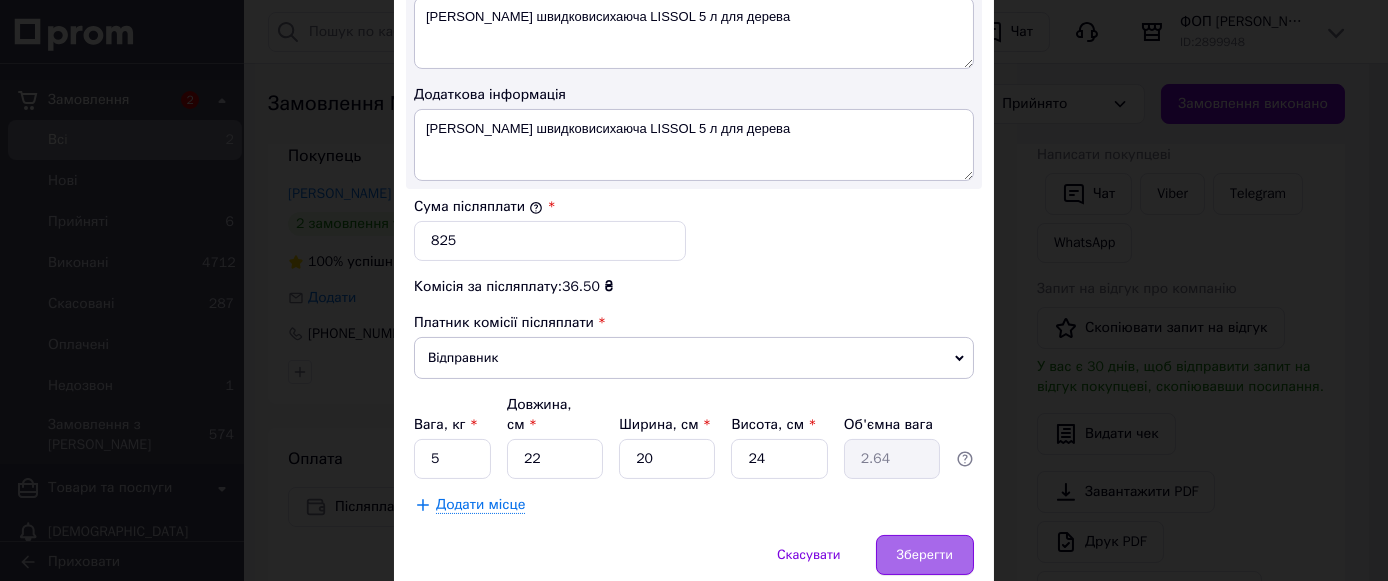 click on "Зберегти" at bounding box center [925, 555] 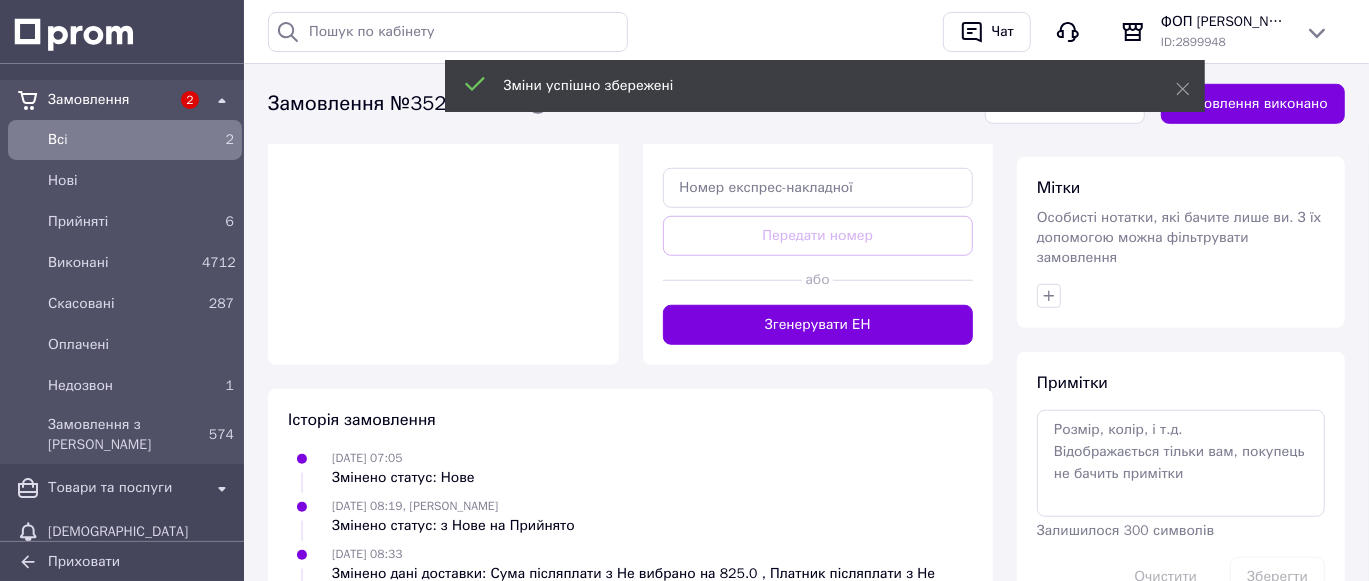 scroll, scrollTop: 875, scrollLeft: 0, axis: vertical 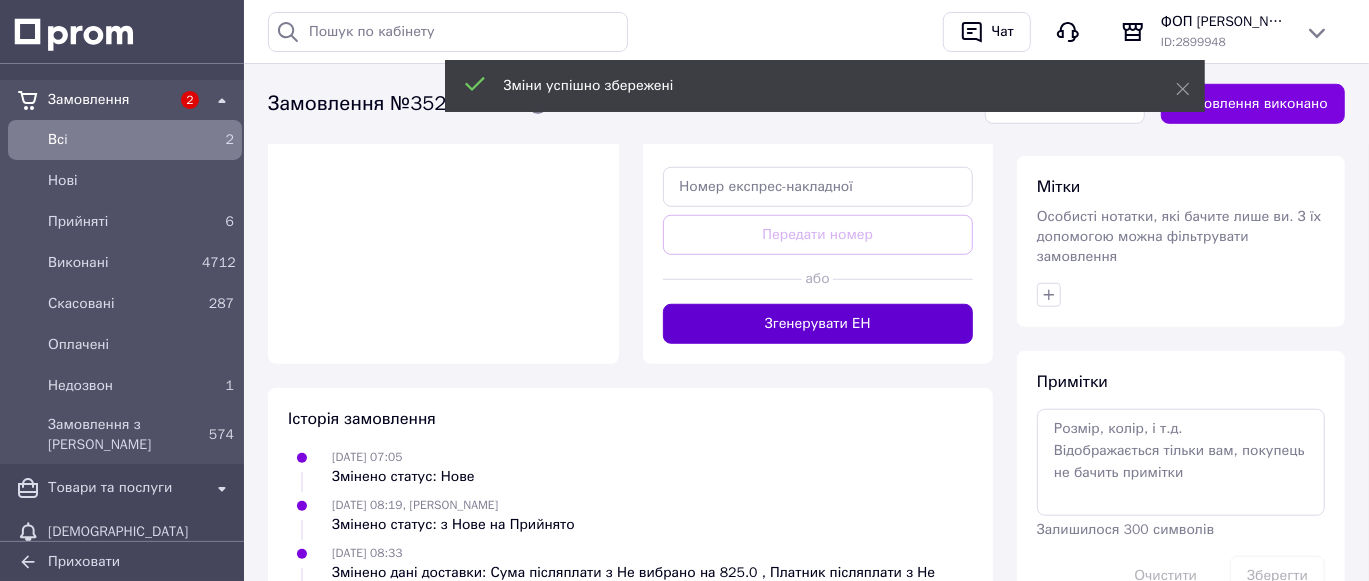 click on "Згенерувати ЕН" at bounding box center (818, 324) 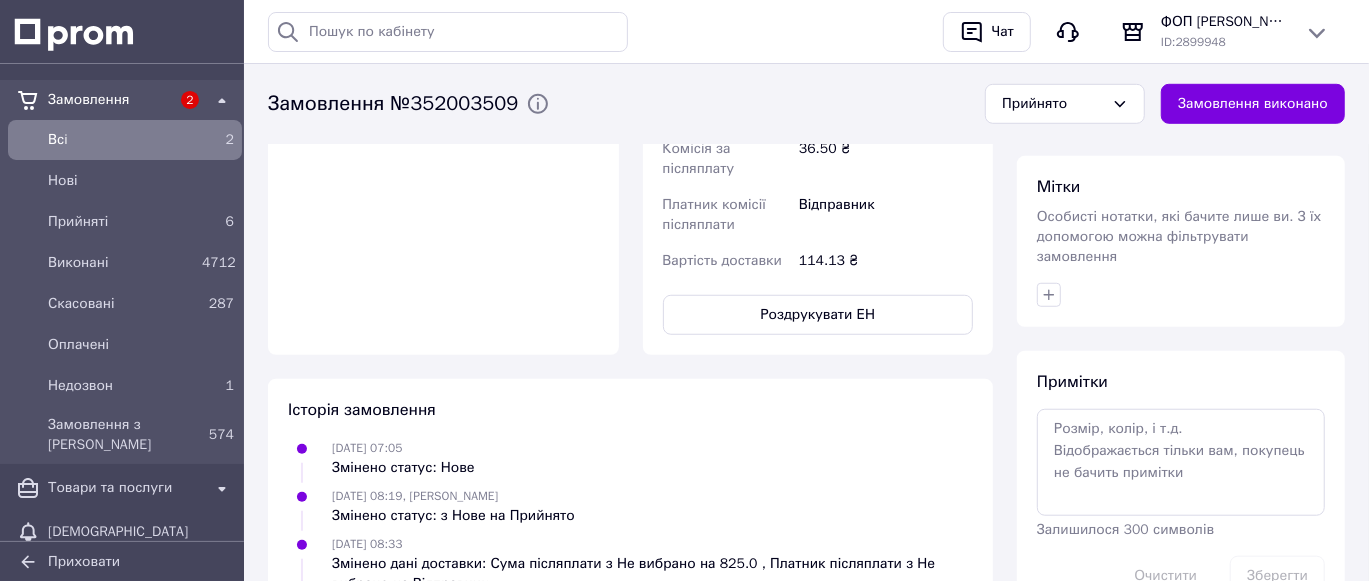 scroll, scrollTop: 0, scrollLeft: 0, axis: both 